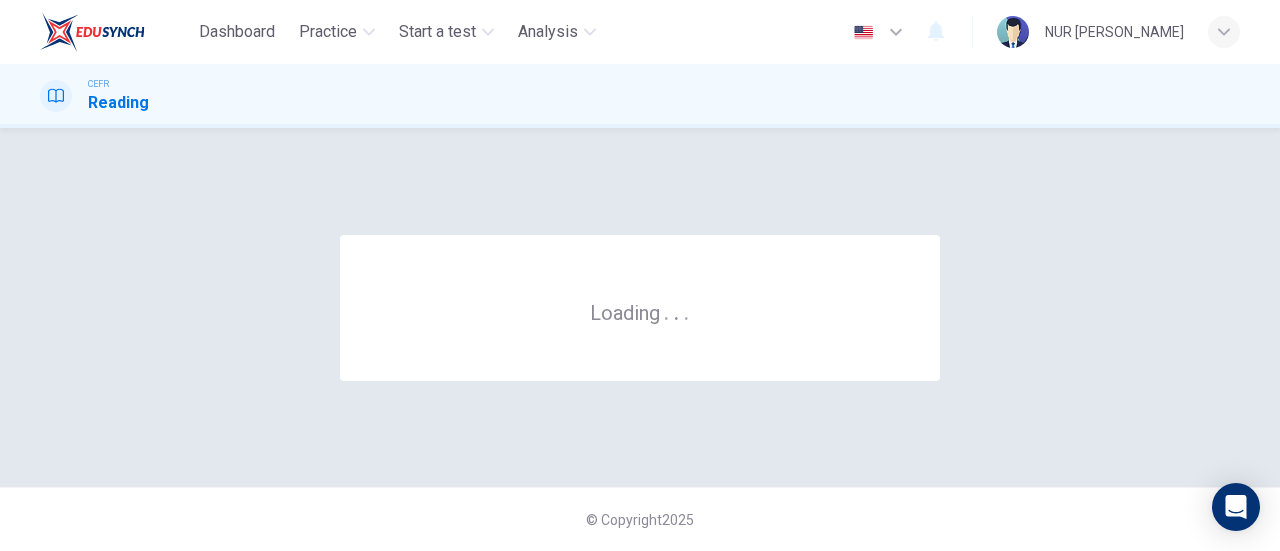 scroll, scrollTop: 0, scrollLeft: 0, axis: both 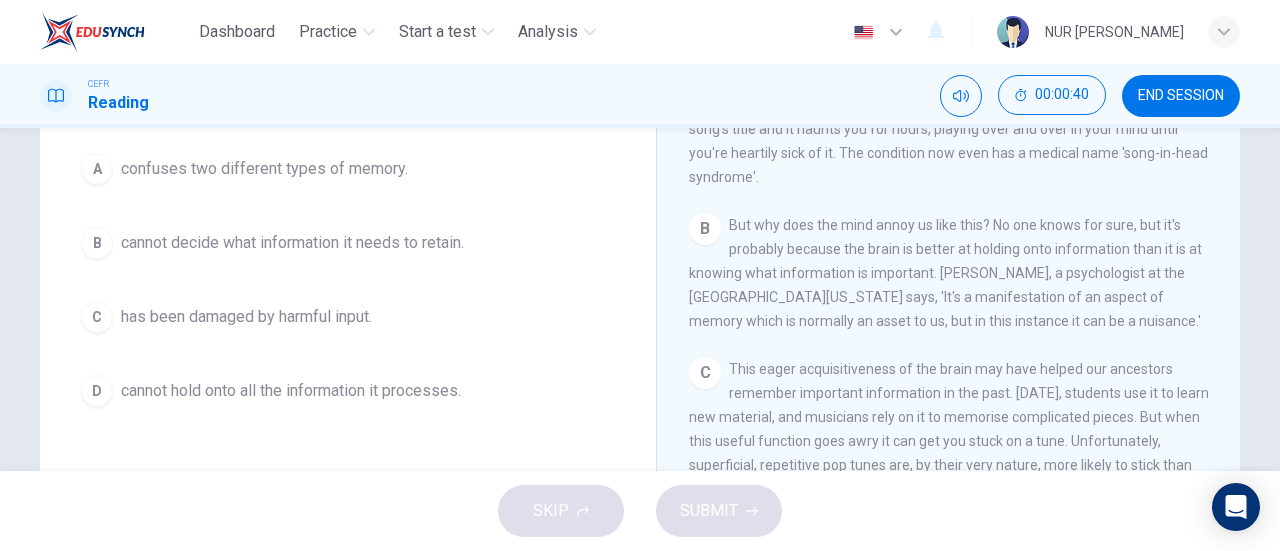drag, startPoint x: 896, startPoint y: 245, endPoint x: 981, endPoint y: 272, distance: 89.1852 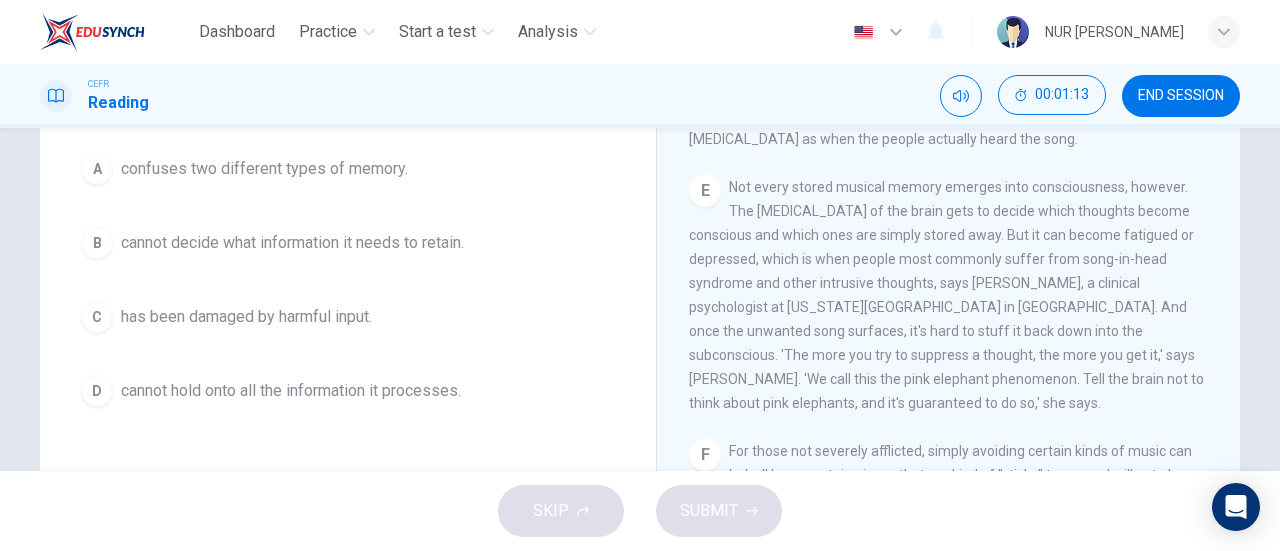 scroll, scrollTop: 900, scrollLeft: 0, axis: vertical 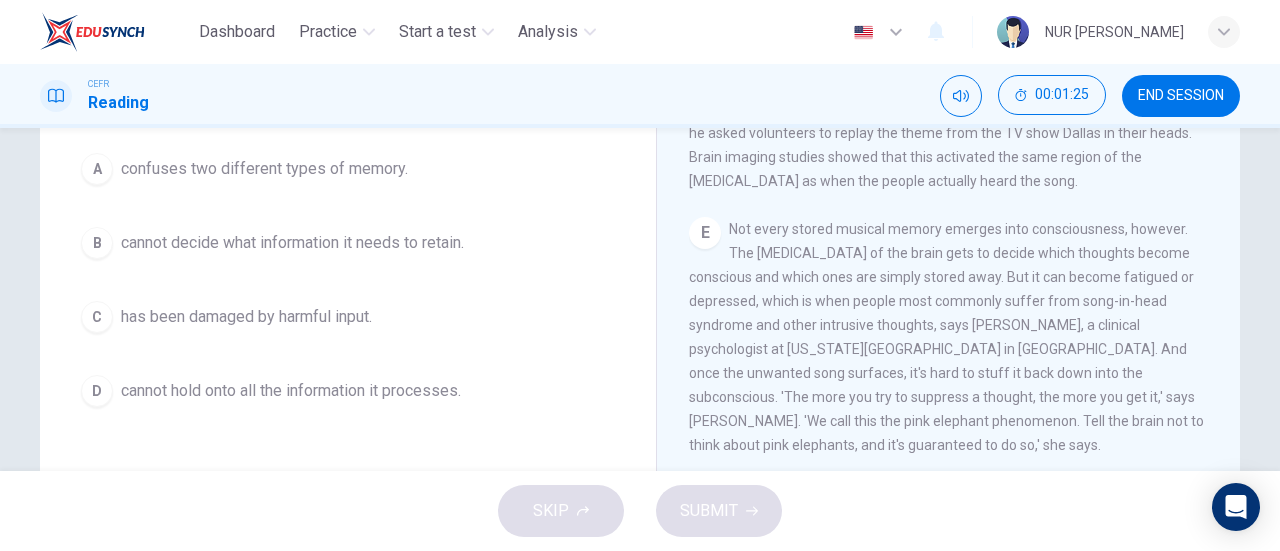 drag, startPoint x: 872, startPoint y: 313, endPoint x: 879, endPoint y: 279, distance: 34.713108 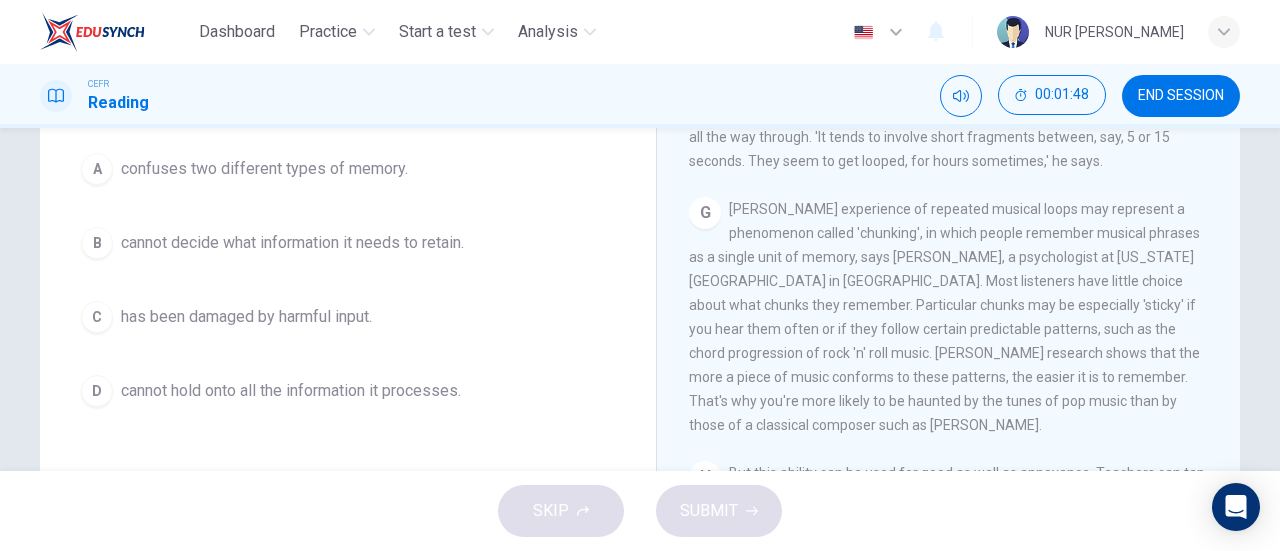 scroll, scrollTop: 1500, scrollLeft: 0, axis: vertical 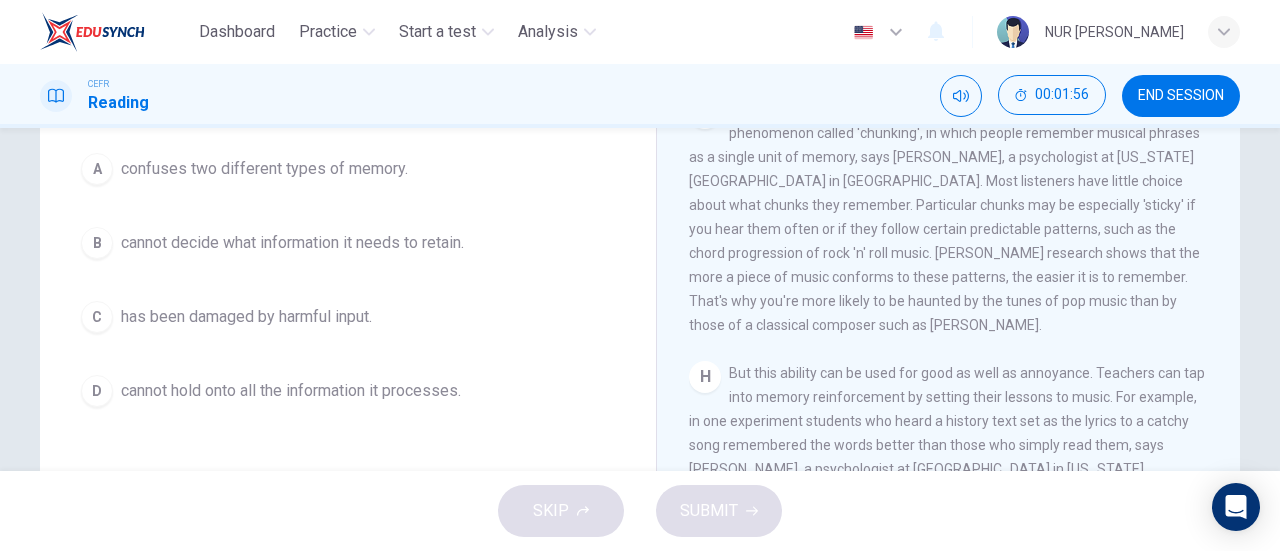 click on "cannot decide what information it needs to retain." at bounding box center (292, 243) 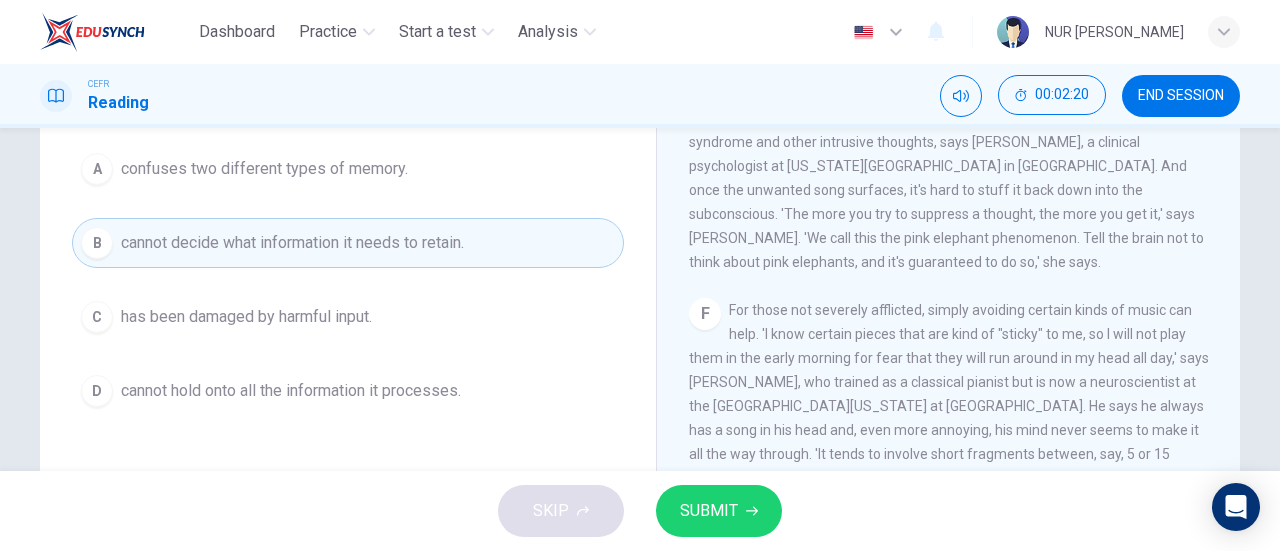 scroll, scrollTop: 1084, scrollLeft: 0, axis: vertical 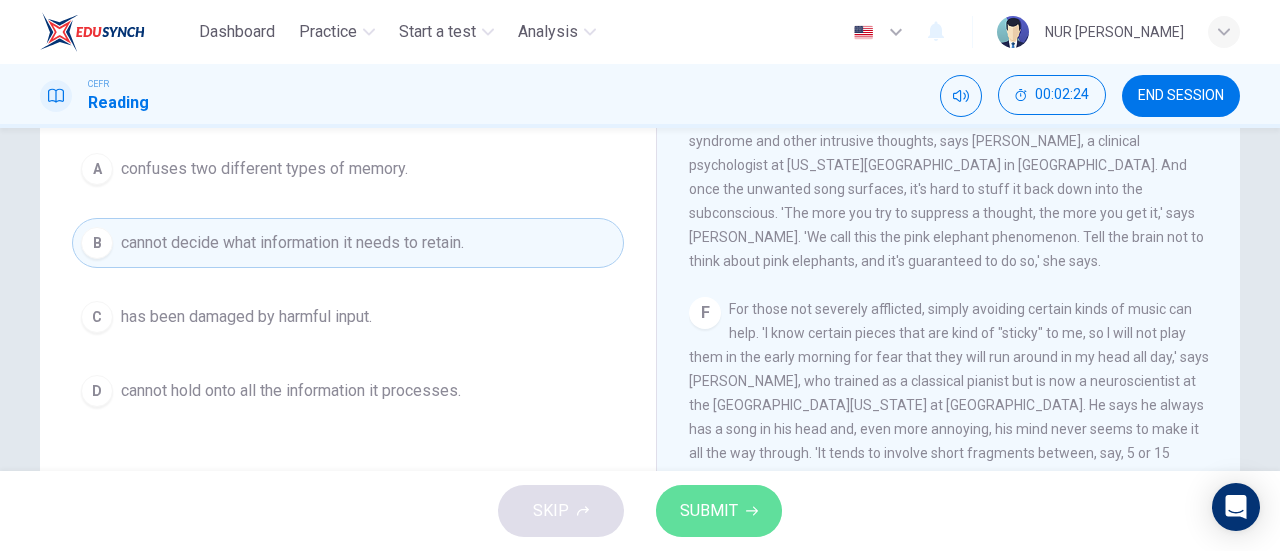 click on "SUBMIT" at bounding box center (709, 511) 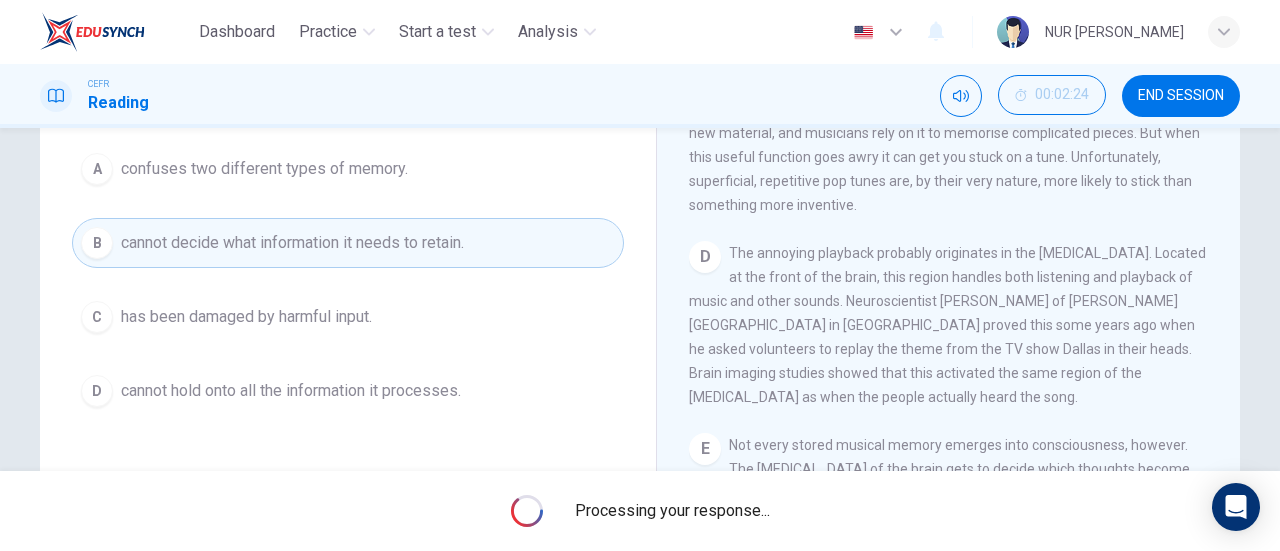 scroll, scrollTop: 584, scrollLeft: 0, axis: vertical 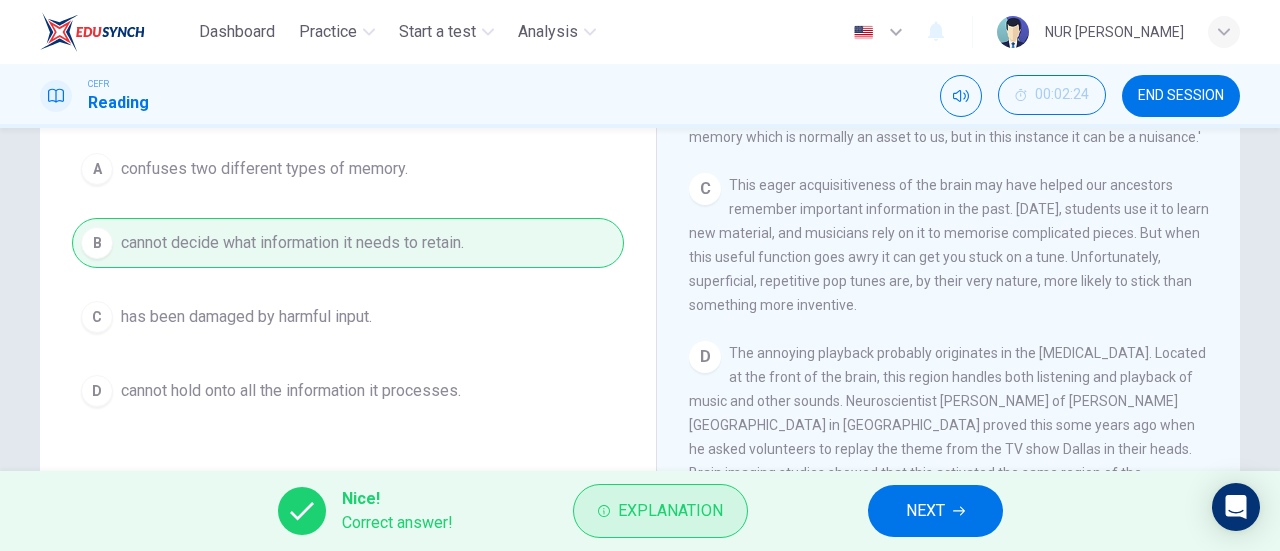 click on "Explanation" at bounding box center [670, 511] 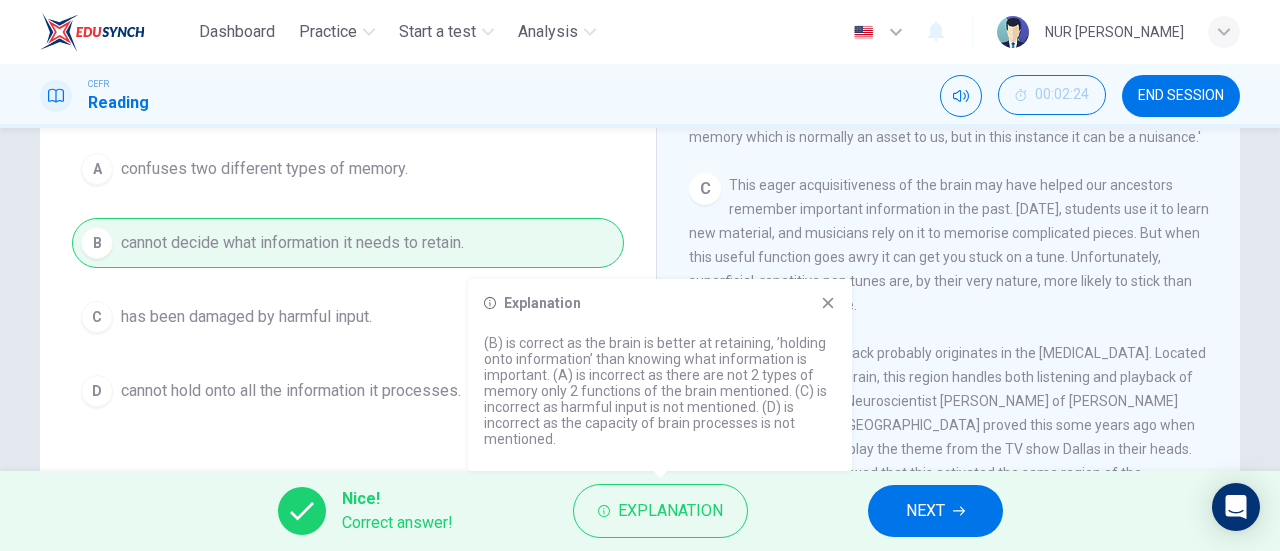 click 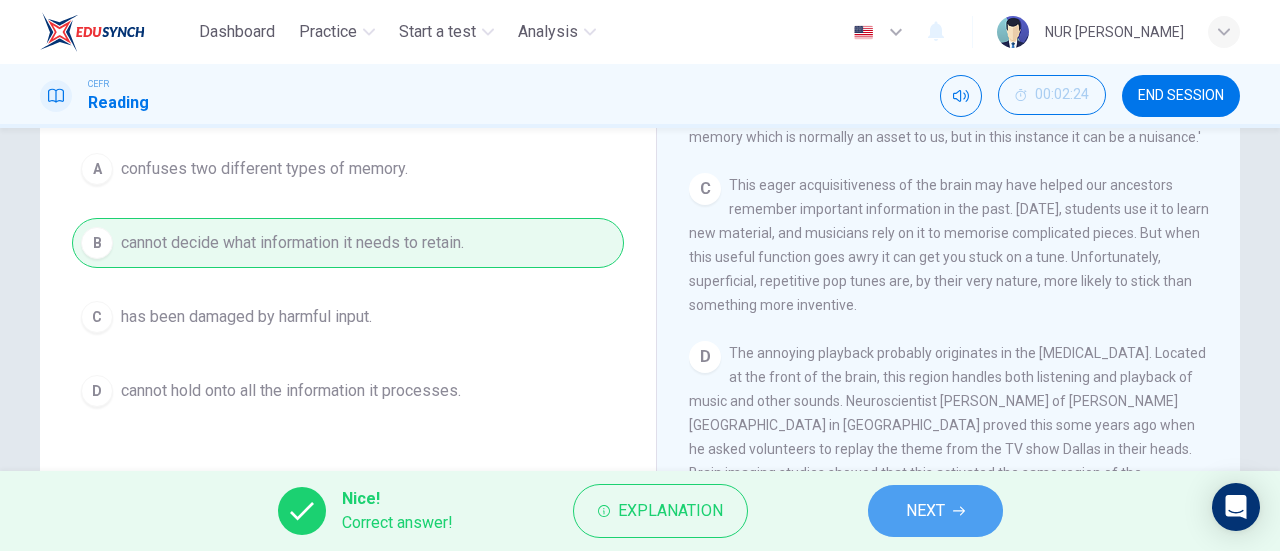 click on "NEXT" at bounding box center (935, 511) 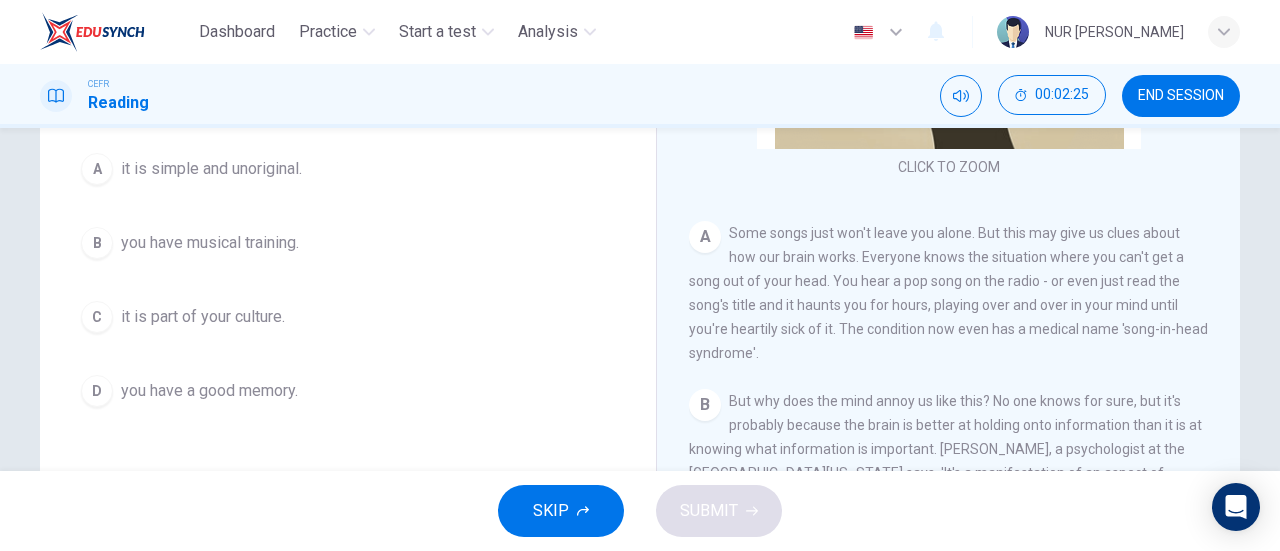 scroll, scrollTop: 0, scrollLeft: 0, axis: both 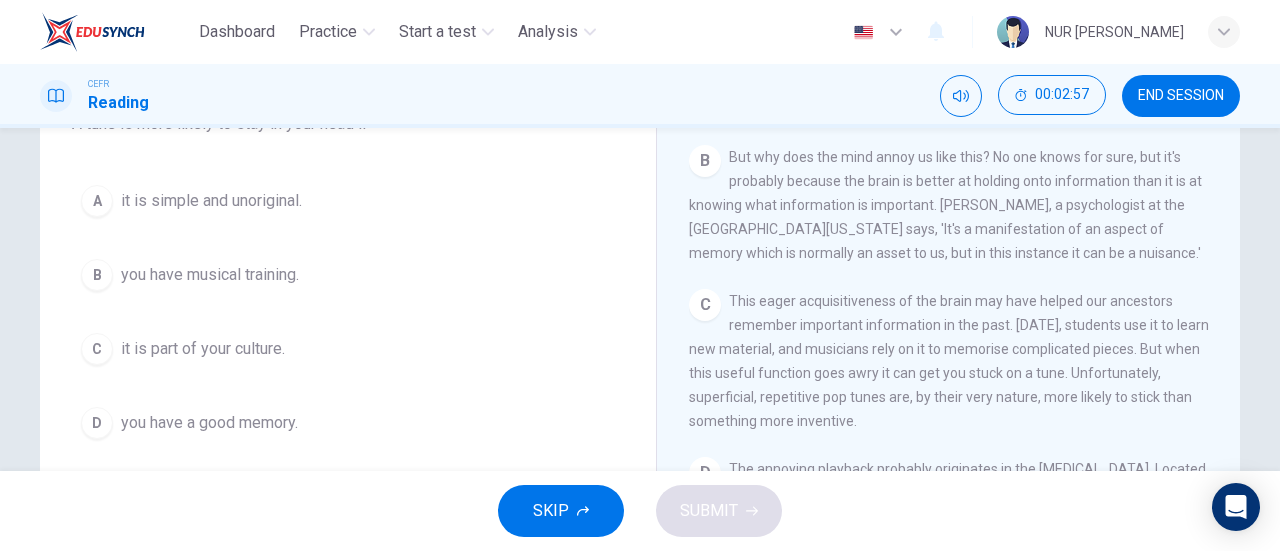 drag, startPoint x: 764, startPoint y: 415, endPoint x: 824, endPoint y: 413, distance: 60.033325 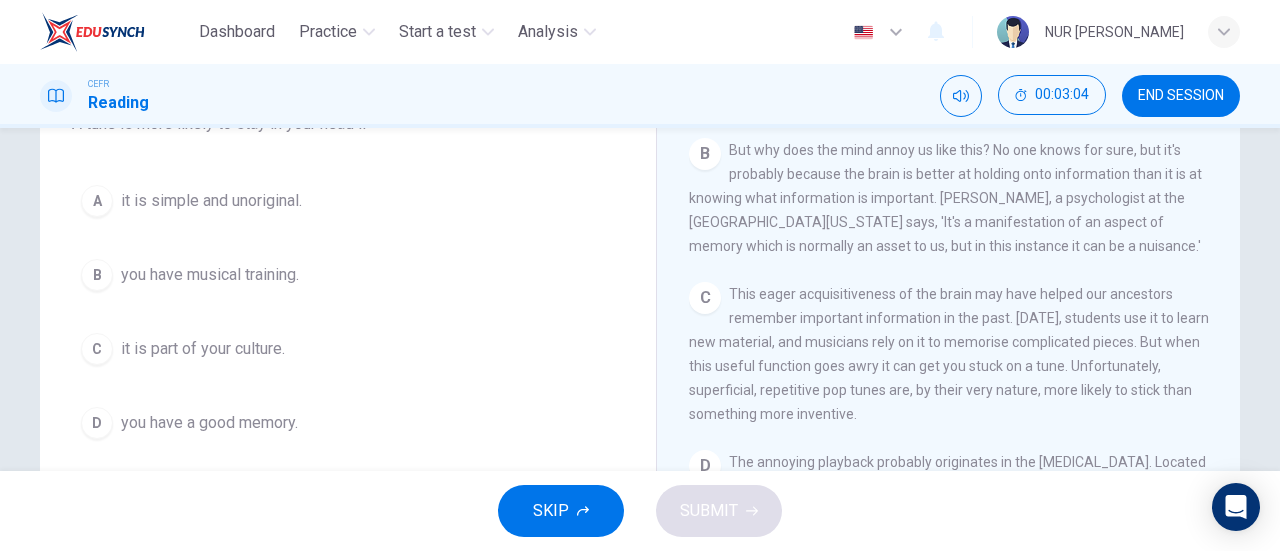 scroll, scrollTop: 500, scrollLeft: 0, axis: vertical 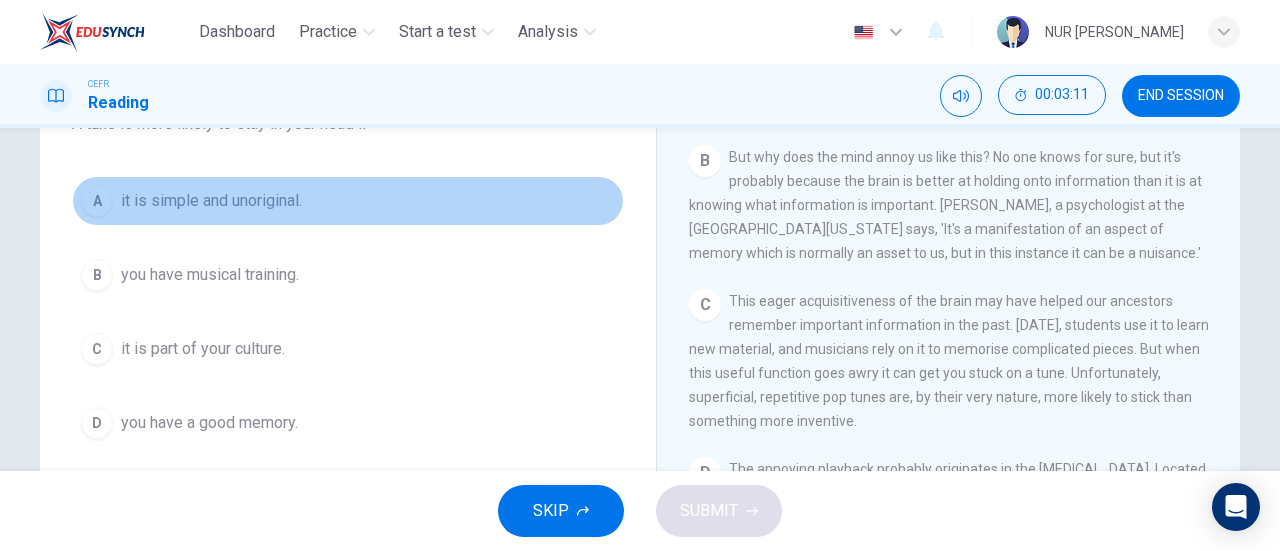 click on "it is simple and unoriginal." at bounding box center (211, 201) 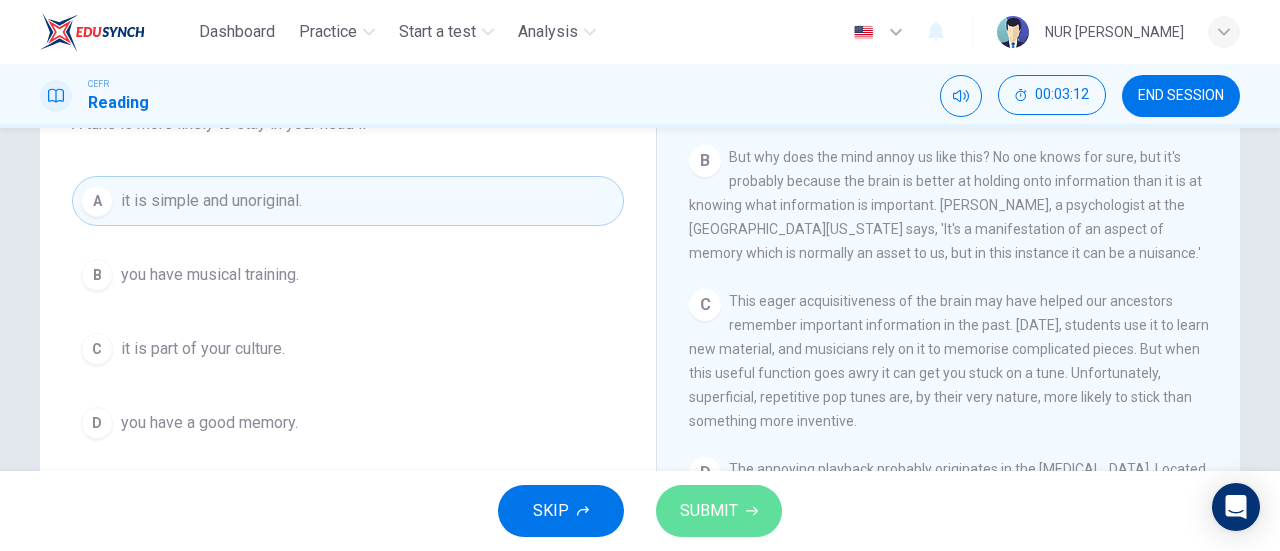 click on "SUBMIT" at bounding box center [709, 511] 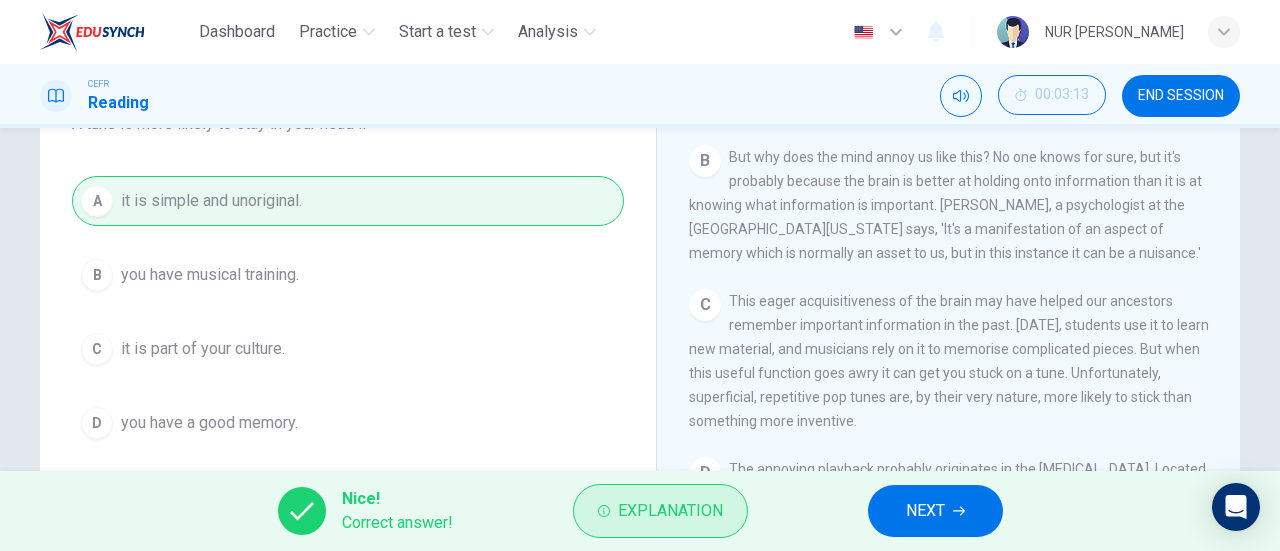 click on "Explanation" at bounding box center (670, 511) 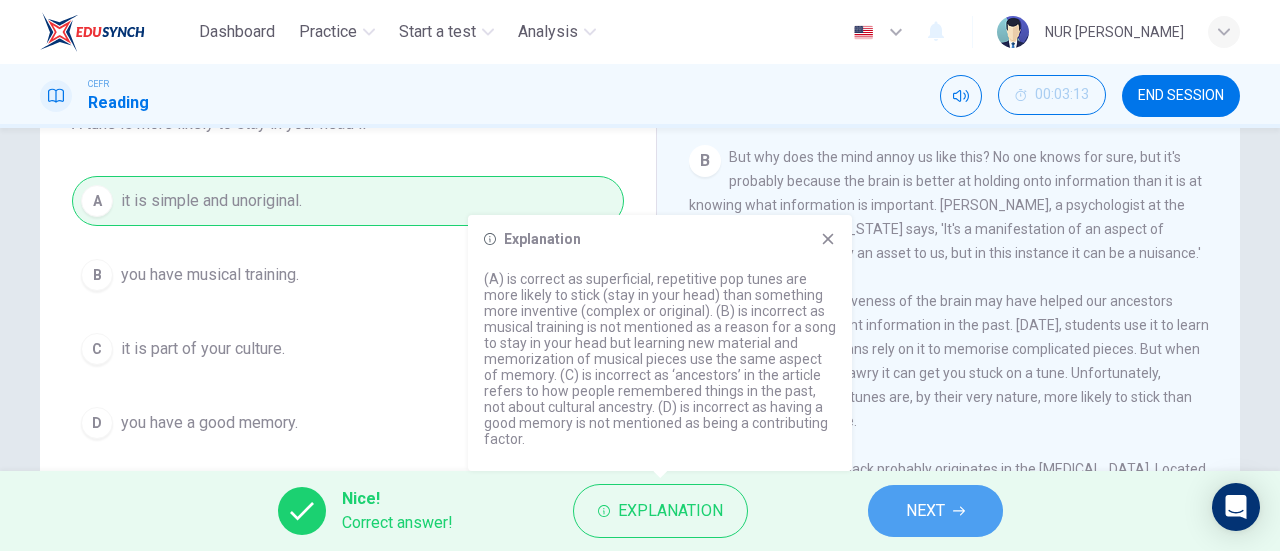 click on "NEXT" at bounding box center (925, 511) 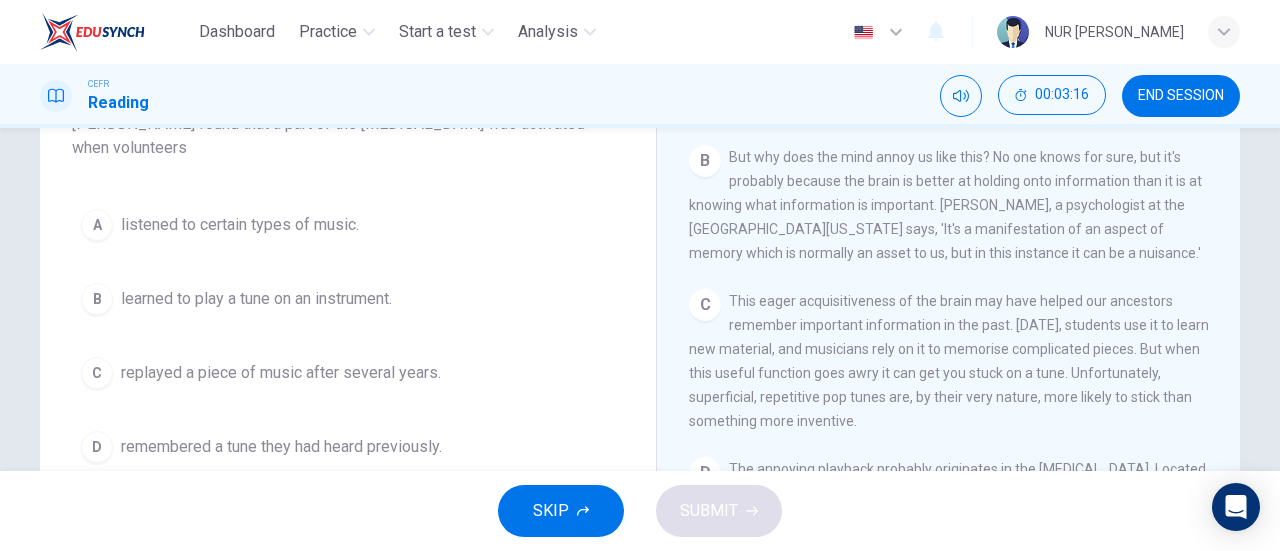scroll, scrollTop: 100, scrollLeft: 0, axis: vertical 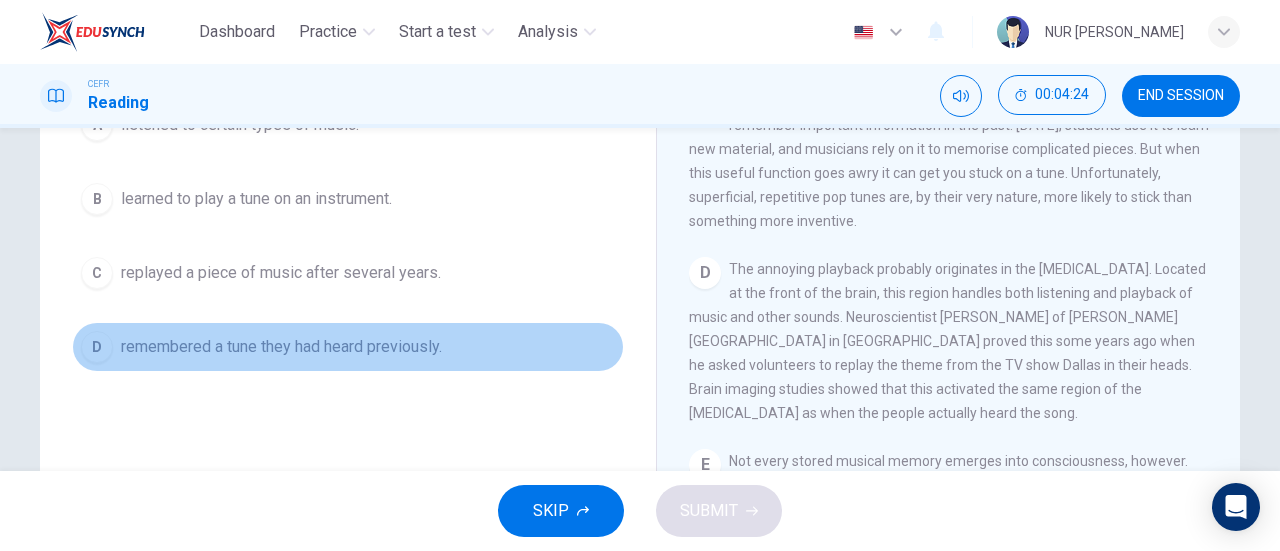 click on "remembered a tune they had heard previously." at bounding box center (281, 347) 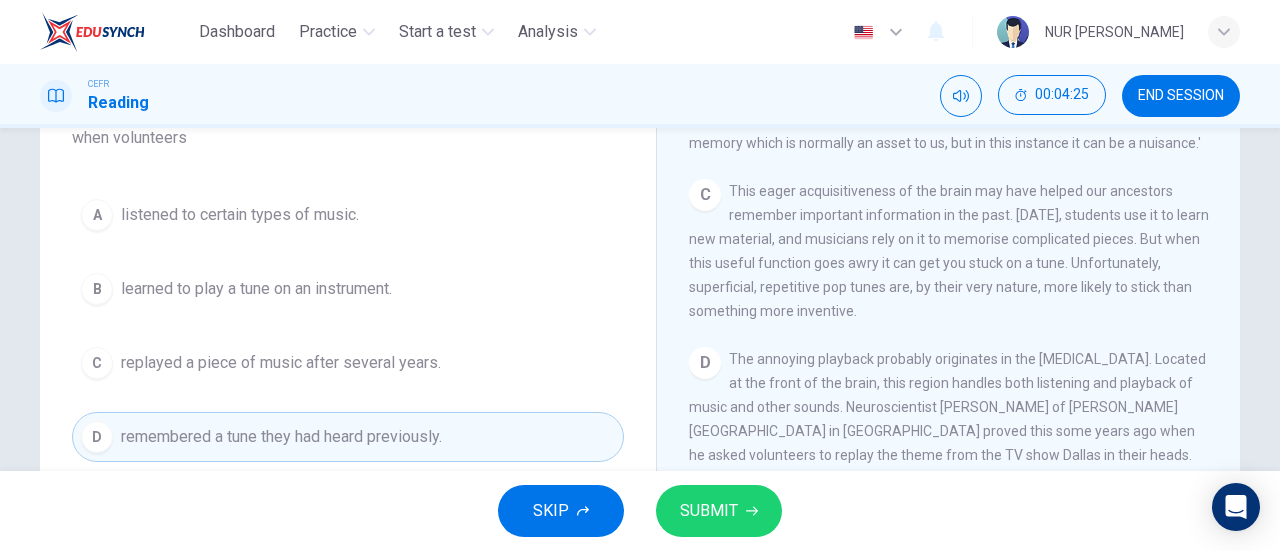 scroll, scrollTop: 100, scrollLeft: 0, axis: vertical 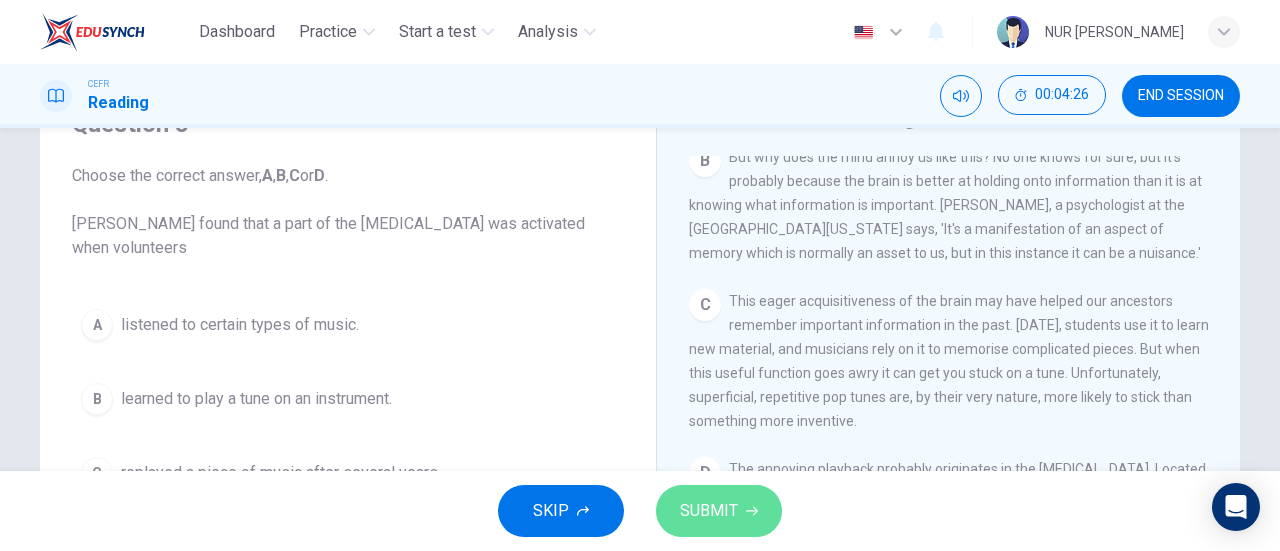 click on "SUBMIT" at bounding box center [709, 511] 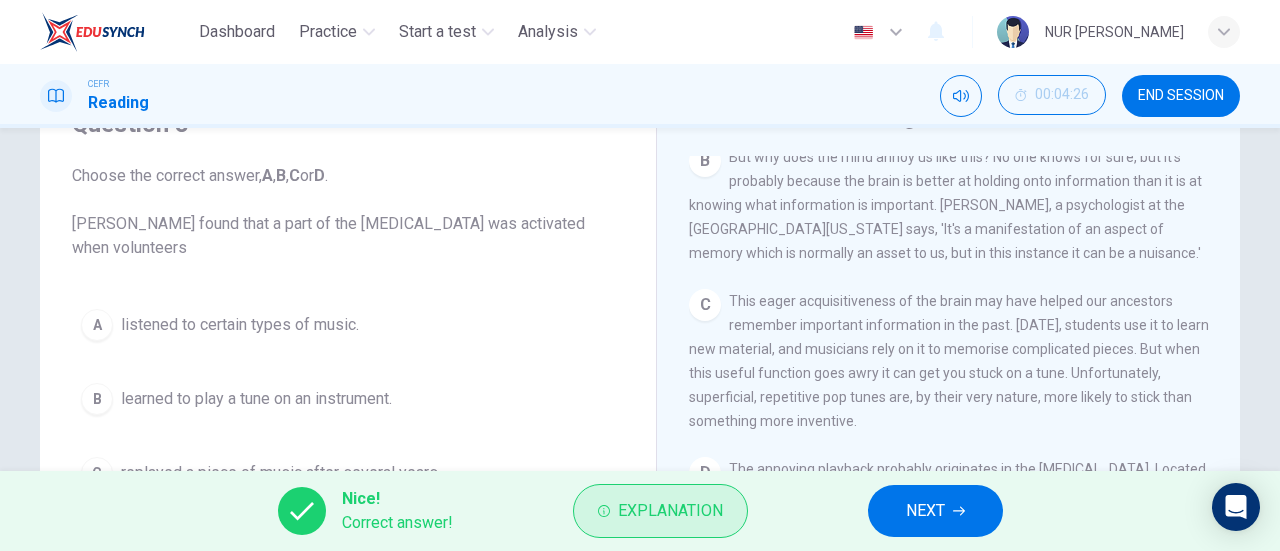 click on "Explanation" at bounding box center (670, 511) 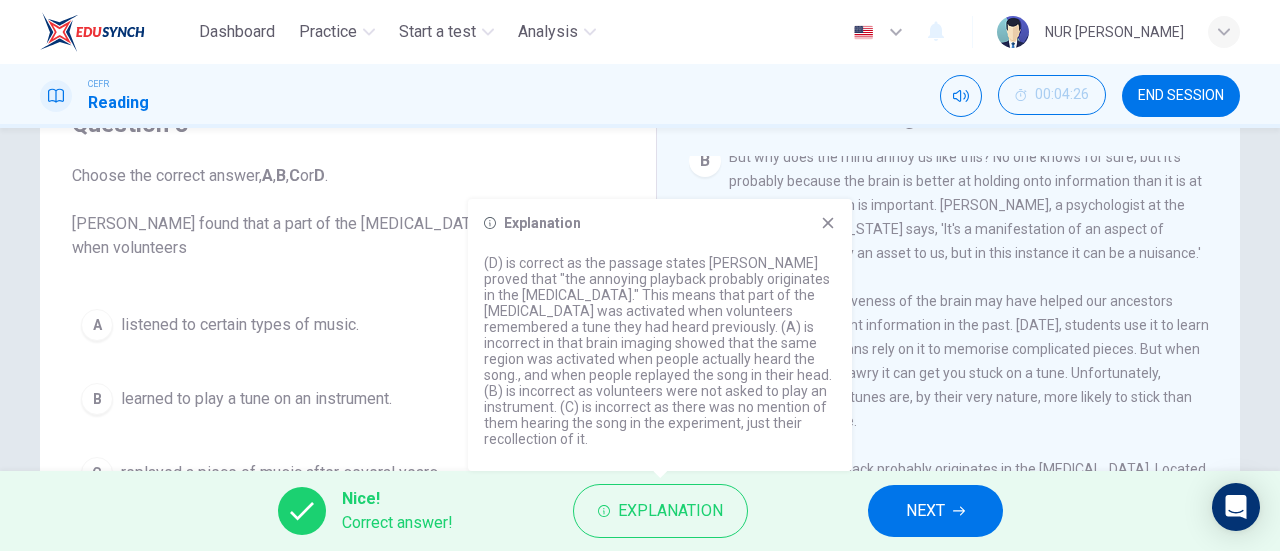 click on "Explanation (D) is correct as the passage states Zatorre proved that "the annoying playback probably originates in the auditory cortex." This means that part of the auditory cortex was activated when volunteers remembered a tune they had heard previously. (A) is incorrect in that brain imaging showed that the same region was activated when people actually heard the song., and when people replayed the song in their head. (B) is incorrect as volunteers were not asked to play an instrument. (C) is incorrect as there was no mention of them hearing the song in the experiment, just their recollection of it." at bounding box center (660, 335) 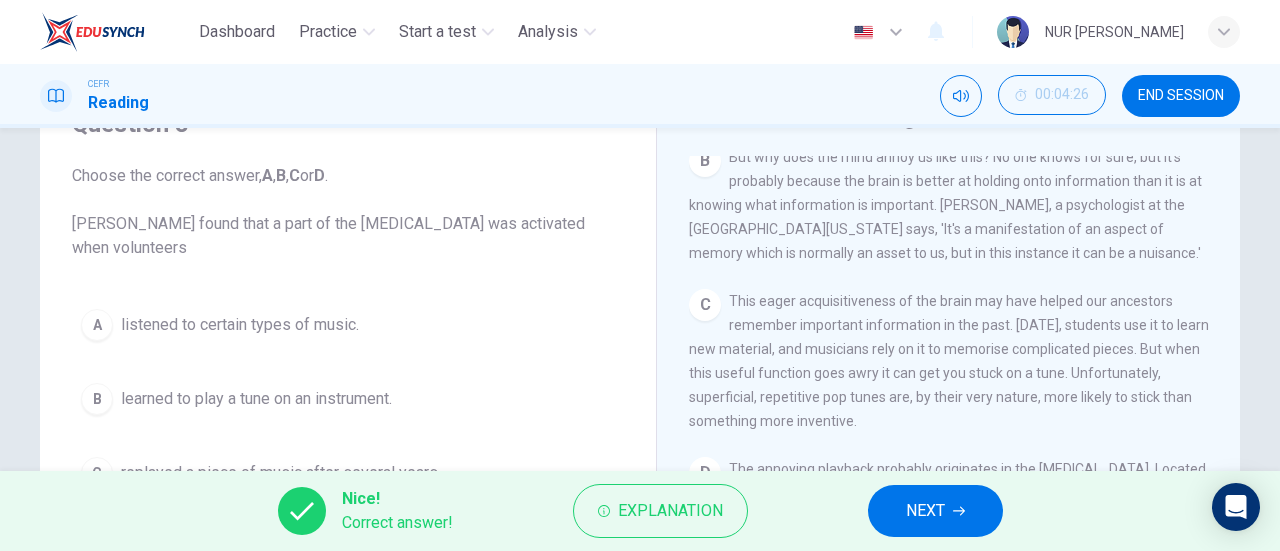 click on "NEXT" at bounding box center (925, 511) 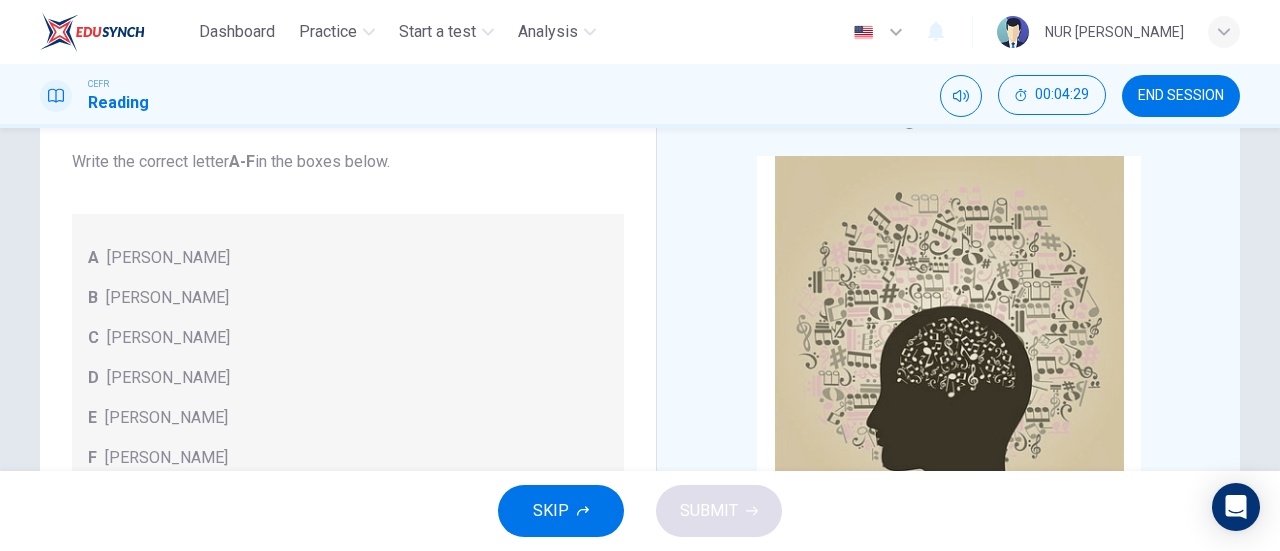 scroll, scrollTop: 112, scrollLeft: 0, axis: vertical 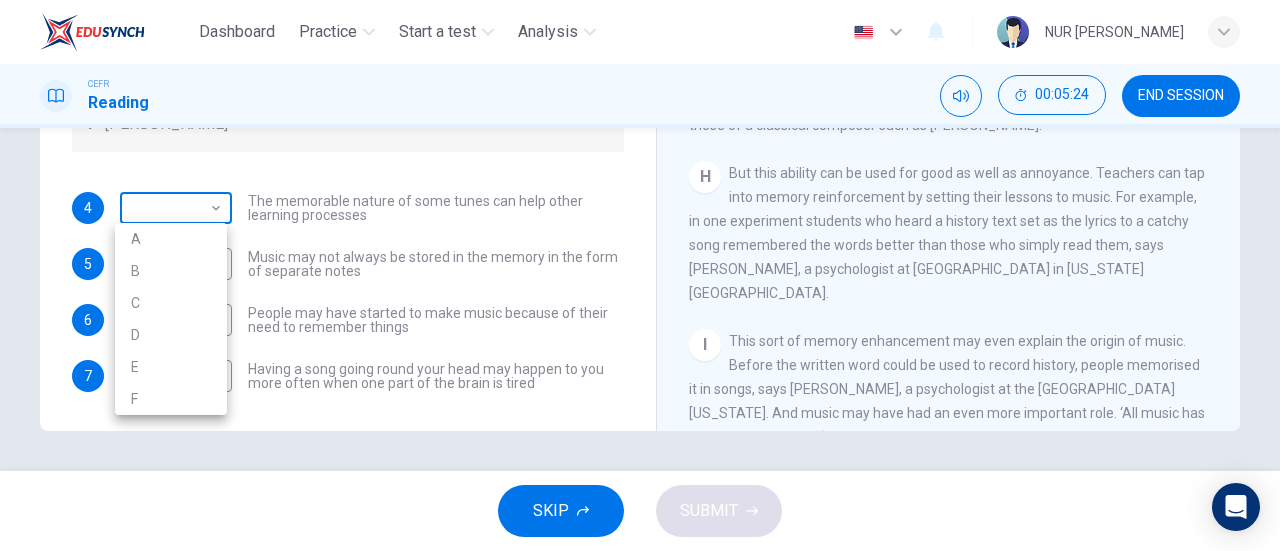 click on "Dashboard Practice Start a test Analysis English en ​ NUR AKMAL ALINA BINTI AZUHA CEFR Reading 00:05:24 END SESSION Questions 4 - 7 Look at the following theories and the list of people below.
Match each theory with the person it is credited to.
Write the correct letter  A-F  in the boxes below. A Roger Chaffin B Susan Ball C Steven Brown D Caroline Palmer E Sandra Calvert F Leon James 4 ​ ​ The memorable nature of some tunes can help other learning processes 5 ​ ​ Music may not always be stored in the memory in the form of separate notes 6 ​ ​ People may have started to make music because of their need to remember things 7 ​ ​ Having a song going round your head may happen to you more often when one part of the brain is tired A Song on the Brain CLICK TO ZOOM Click to Zoom A B C D E F G H I SKIP SUBMIT Dashboard Practice Start a test Analysis Notifications © Copyright  2025
A B C D E F" at bounding box center [640, 275] 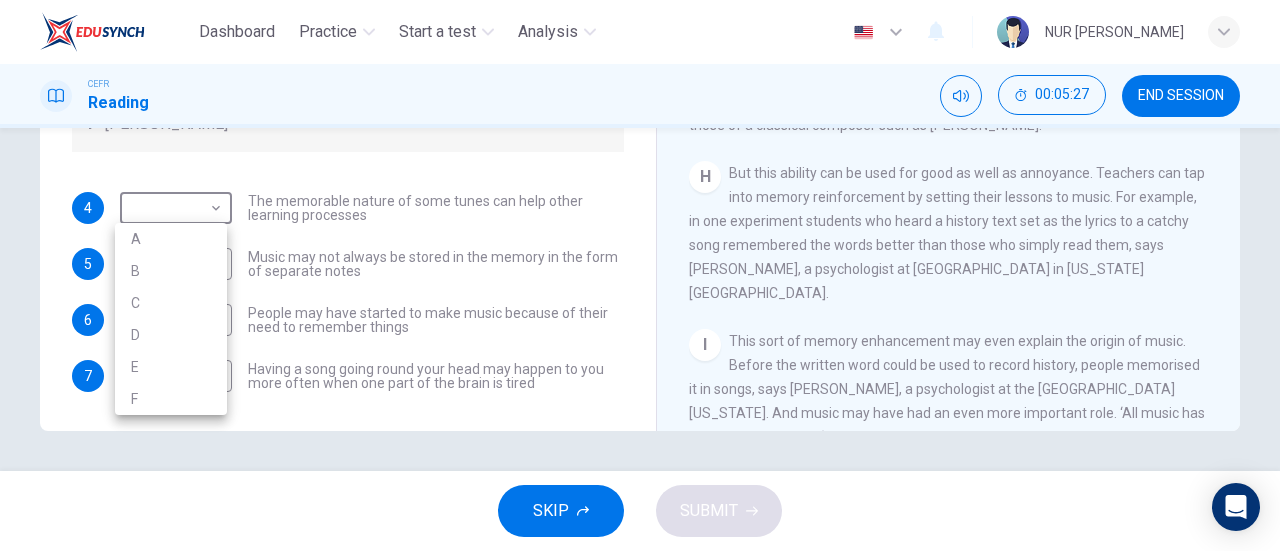 click at bounding box center (640, 275) 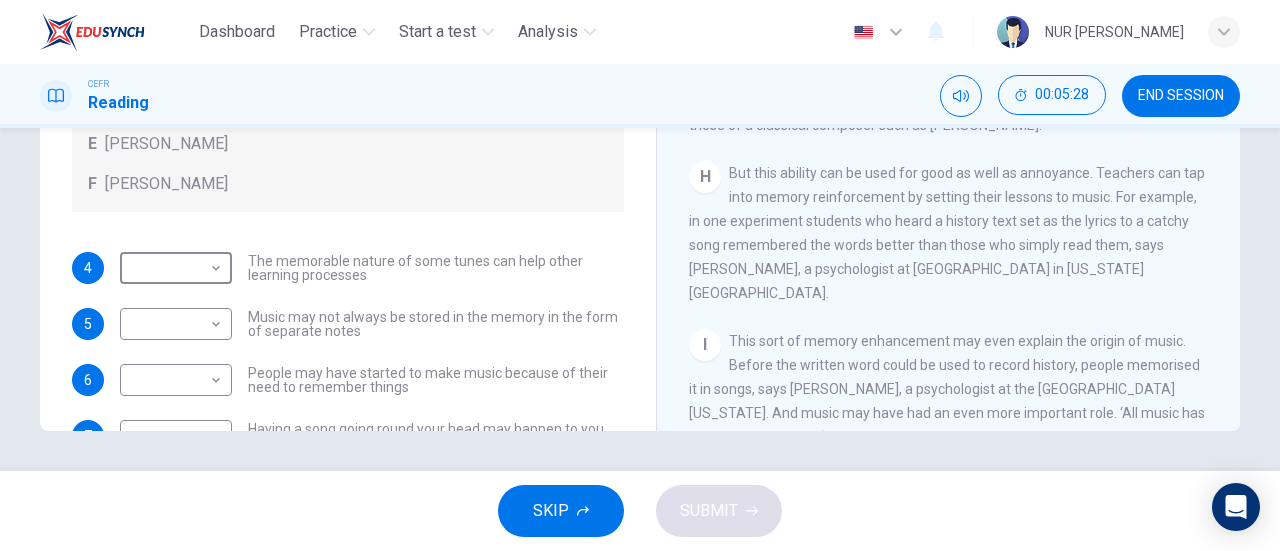 scroll, scrollTop: 0, scrollLeft: 0, axis: both 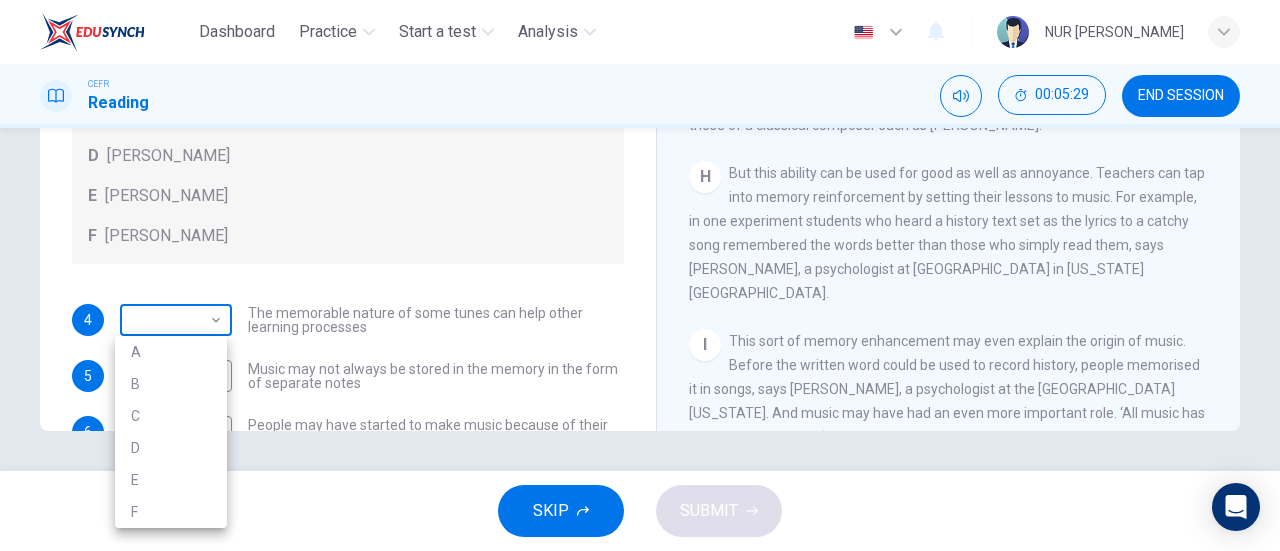 click on "Dashboard Practice Start a test Analysis English en ​ NUR AKMAL ALINA BINTI AZUHA CEFR Reading 00:05:29 END SESSION Questions 4 - 7 Look at the following theories and the list of people below.
Match each theory with the person it is credited to.
Write the correct letter  A-F  in the boxes below. A Roger Chaffin B Susan Ball C Steven Brown D Caroline Palmer E Sandra Calvert F Leon James 4 ​ ​ The memorable nature of some tunes can help other learning processes 5 ​ ​ Music may not always be stored in the memory in the form of separate notes 6 ​ ​ People may have started to make music because of their need to remember things 7 ​ ​ Having a song going round your head may happen to you more often when one part of the brain is tired A Song on the Brain CLICK TO ZOOM Click to Zoom A B C D E F G H I SKIP SUBMIT Dashboard Practice Start a test Analysis Notifications © Copyright  2025
A B C D E F" at bounding box center (640, 275) 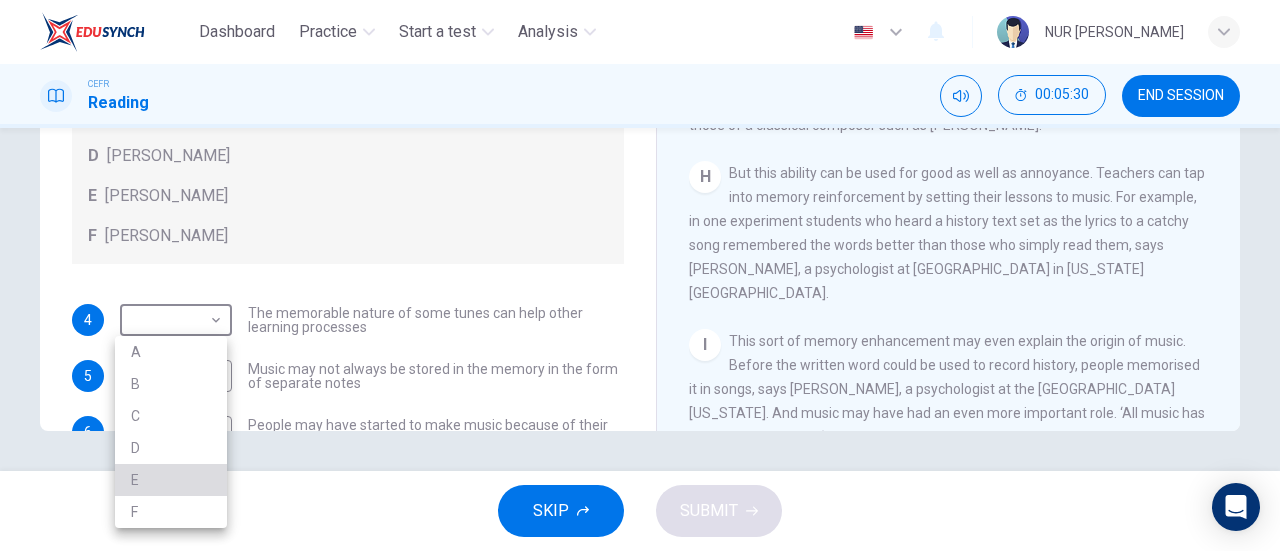 click on "E" at bounding box center [171, 480] 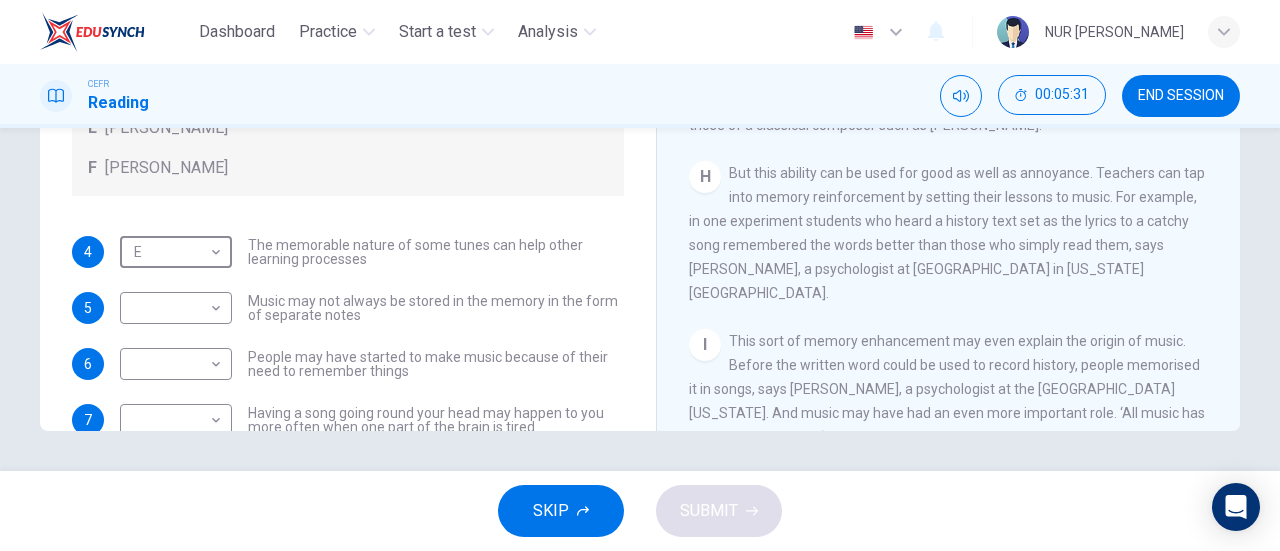 scroll, scrollTop: 100, scrollLeft: 0, axis: vertical 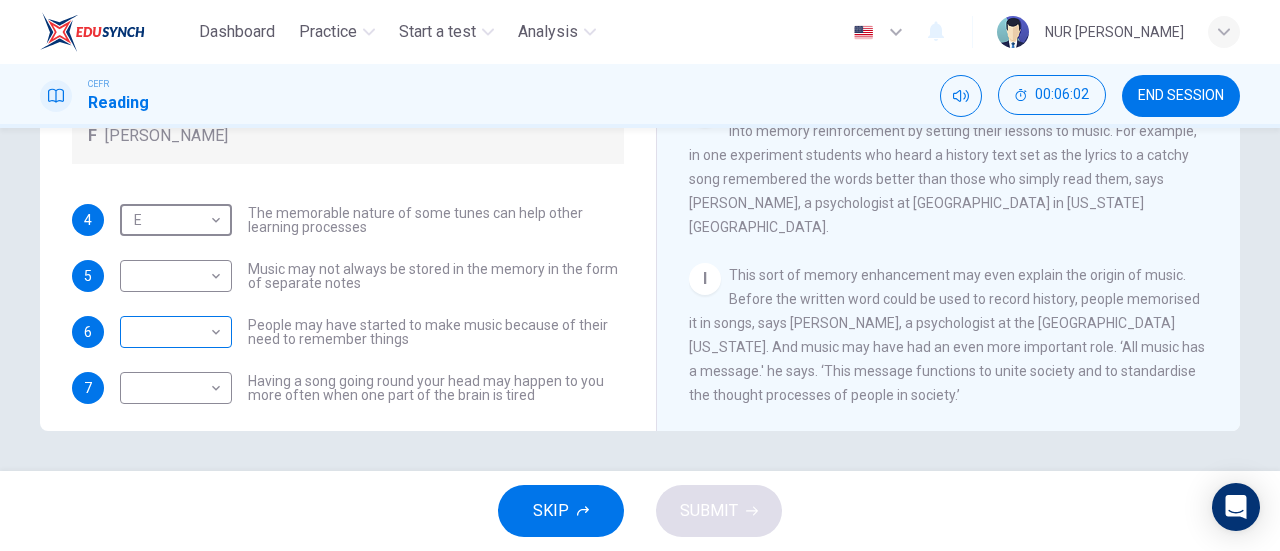 click on "Dashboard Practice Start a test Analysis English en ​ NUR AKMAL ALINA BINTI AZUHA CEFR Reading 00:06:02 END SESSION Questions 4 - 7 Look at the following theories and the list of people below.
Match each theory with the person it is credited to.
Write the correct letter  A-F  in the boxes below. A Roger Chaffin B Susan Ball C Steven Brown D Caroline Palmer E Sandra Calvert F Leon James 4 E E ​ The memorable nature of some tunes can help other learning processes 5 ​ ​ Music may not always be stored in the memory in the form of separate notes 6 ​ ​ People may have started to make music because of their need to remember things 7 ​ ​ Having a song going round your head may happen to you more often when one part of the brain is tired A Song on the Brain CLICK TO ZOOM Click to Zoom A B C D E F G H I SKIP SUBMIT Dashboard Practice Start a test Analysis Notifications © Copyright  2025" at bounding box center [640, 275] 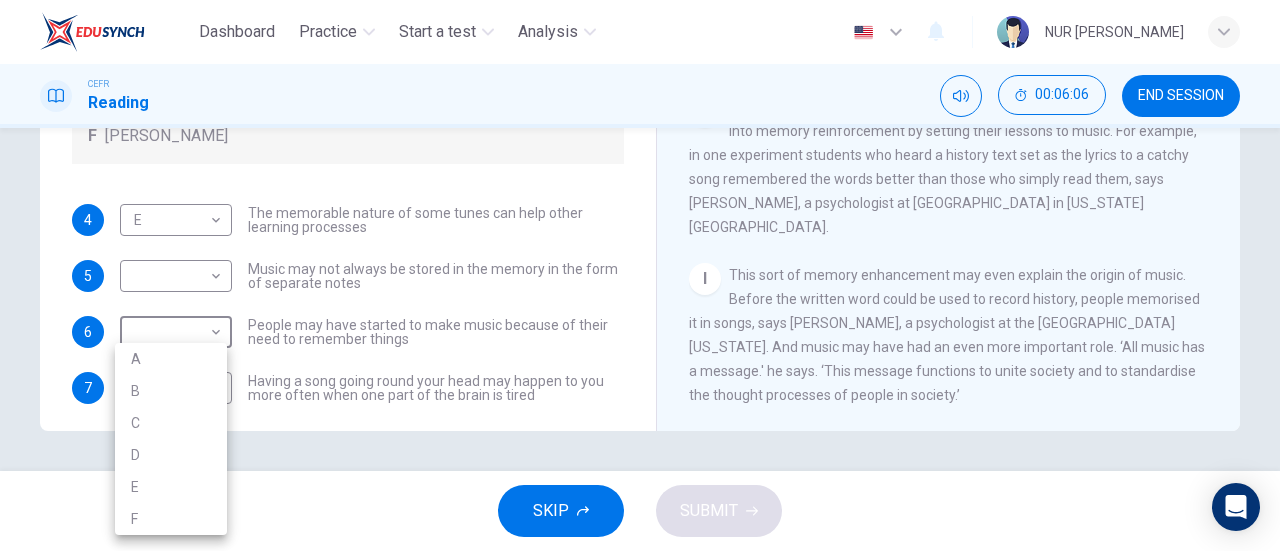 click at bounding box center (640, 275) 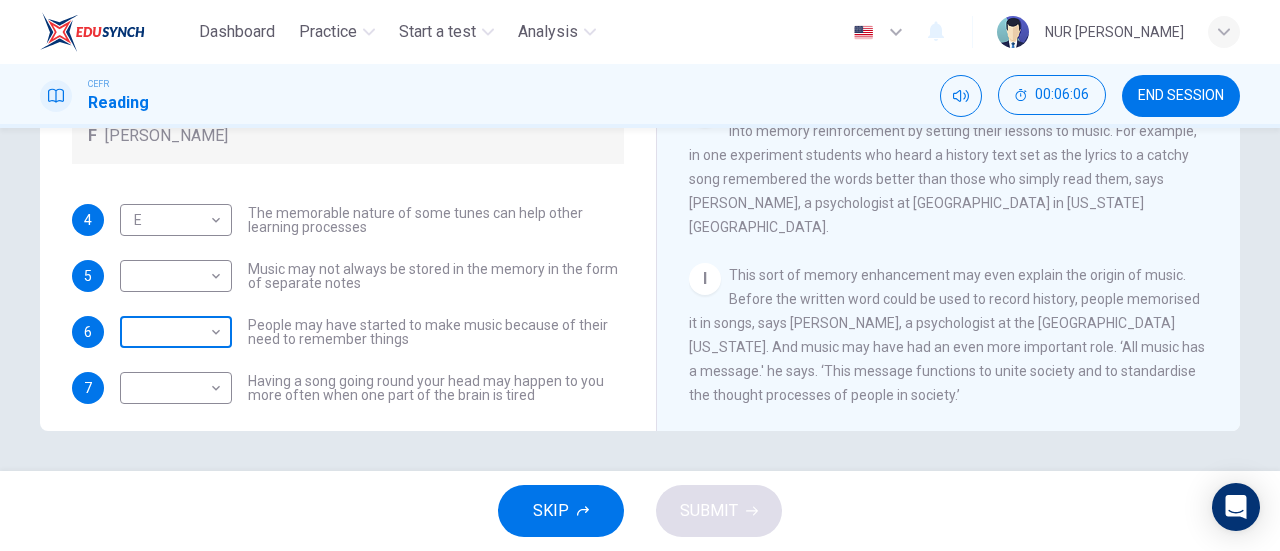 click on "Dashboard Practice Start a test Analysis English en ​ NUR AKMAL ALINA BINTI AZUHA CEFR Reading 00:06:06 END SESSION Questions 4 - 7 Look at the following theories and the list of people below.
Match each theory with the person it is credited to.
Write the correct letter  A-F  in the boxes below. A Roger Chaffin B Susan Ball C Steven Brown D Caroline Palmer E Sandra Calvert F Leon James 4 E E ​ The memorable nature of some tunes can help other learning processes 5 ​ ​ Music may not always be stored in the memory in the form of separate notes 6 ​ ​ People may have started to make music because of their need to remember things 7 ​ ​ Having a song going round your head may happen to you more often when one part of the brain is tired A Song on the Brain CLICK TO ZOOM Click to Zoom A B C D E F G H I SKIP SUBMIT Dashboard Practice Start a test Analysis Notifications © Copyright  2025" at bounding box center [640, 275] 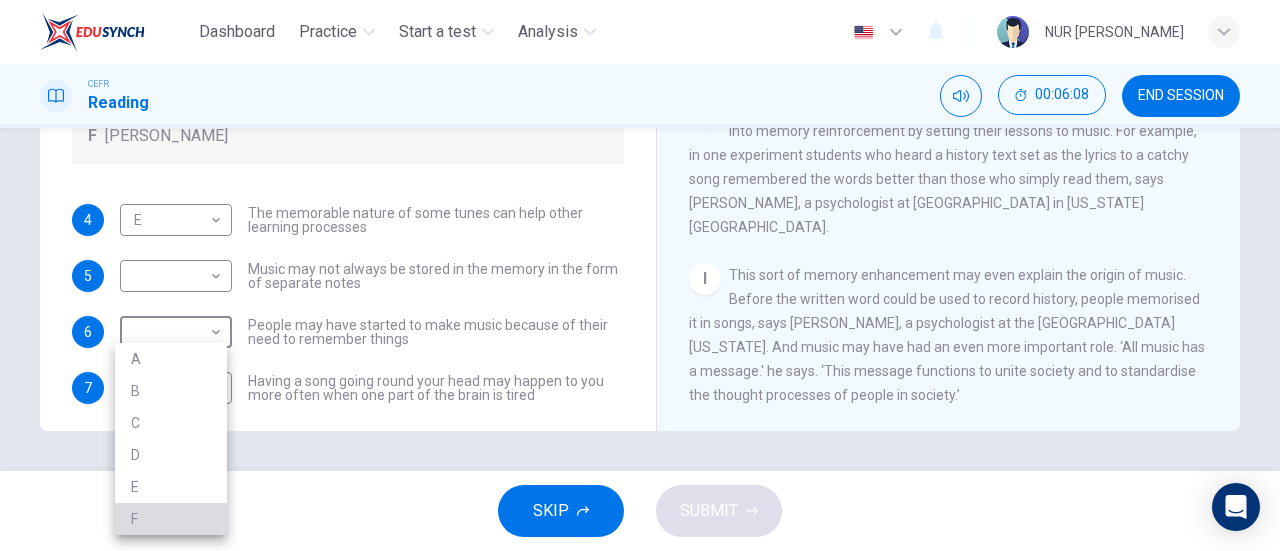 click on "F" at bounding box center (171, 519) 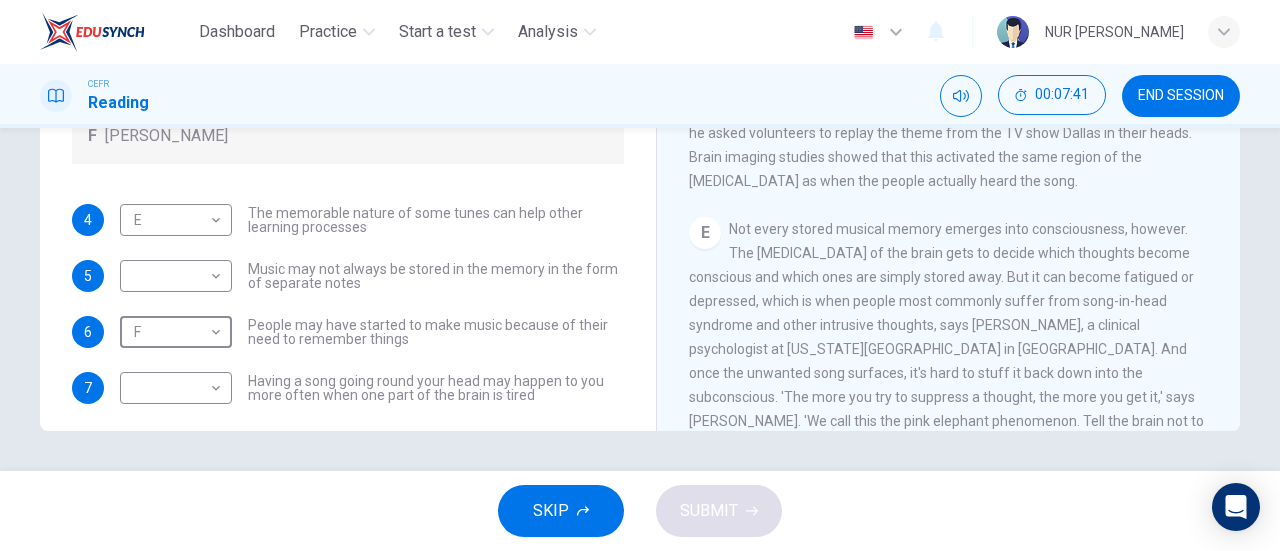 scroll, scrollTop: 800, scrollLeft: 0, axis: vertical 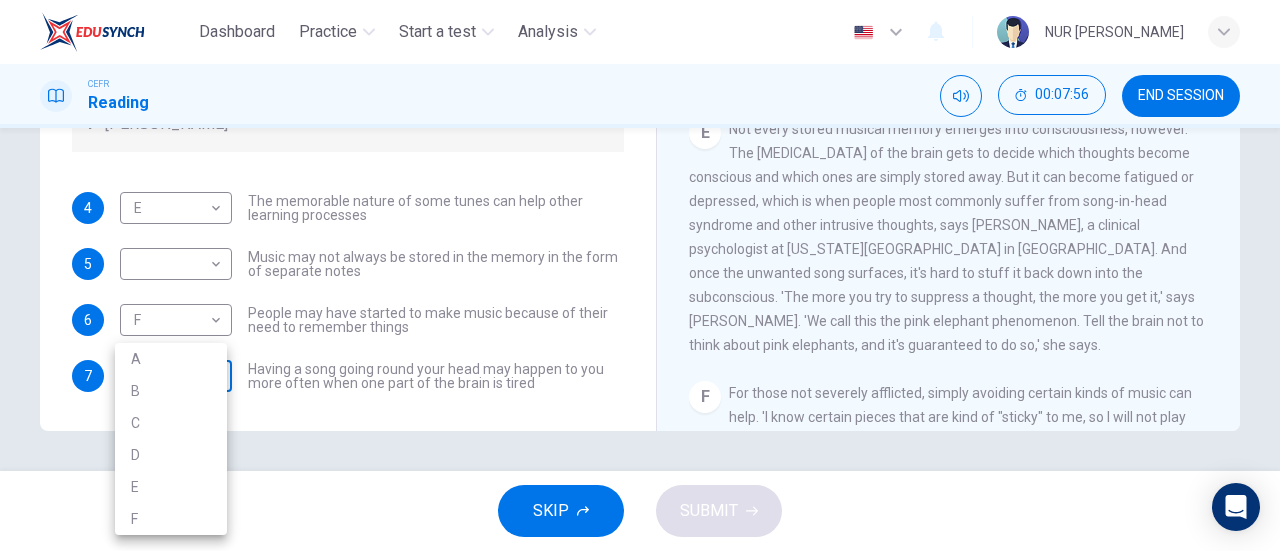 click on "Dashboard Practice Start a test Analysis English en ​ NUR AKMAL ALINA BINTI AZUHA CEFR Reading 00:07:56 END SESSION Questions 4 - 7 Look at the following theories and the list of people below.
Match each theory with the person it is credited to.
Write the correct letter  A-F  in the boxes below. A Roger Chaffin B Susan Ball C Steven Brown D Caroline Palmer E Sandra Calvert F Leon James 4 E E ​ The memorable nature of some tunes can help other learning processes 5 ​ ​ Music may not always be stored in the memory in the form of separate notes 6 F F ​ People may have started to make music because of their need to remember things 7 ​ ​ Having a song going round your head may happen to you more often when one part of the brain is tired A Song on the Brain CLICK TO ZOOM Click to Zoom A B C D E F G H I SKIP SUBMIT Dashboard Practice Start a test Analysis Notifications © Copyright  2025
A B C D E F" at bounding box center (640, 275) 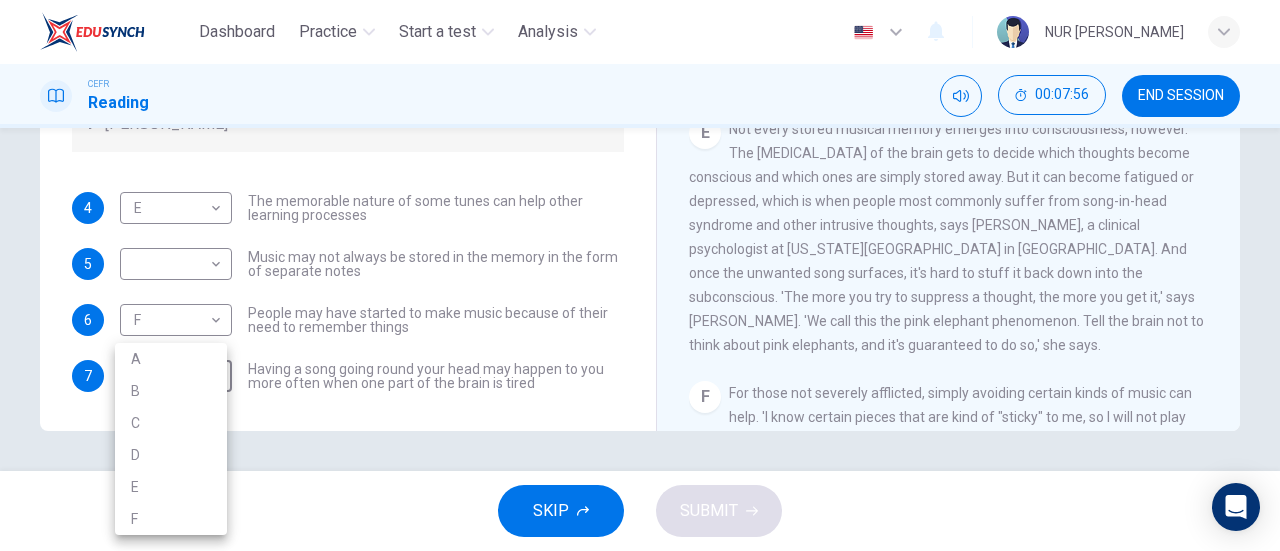 click on "B" at bounding box center (171, 391) 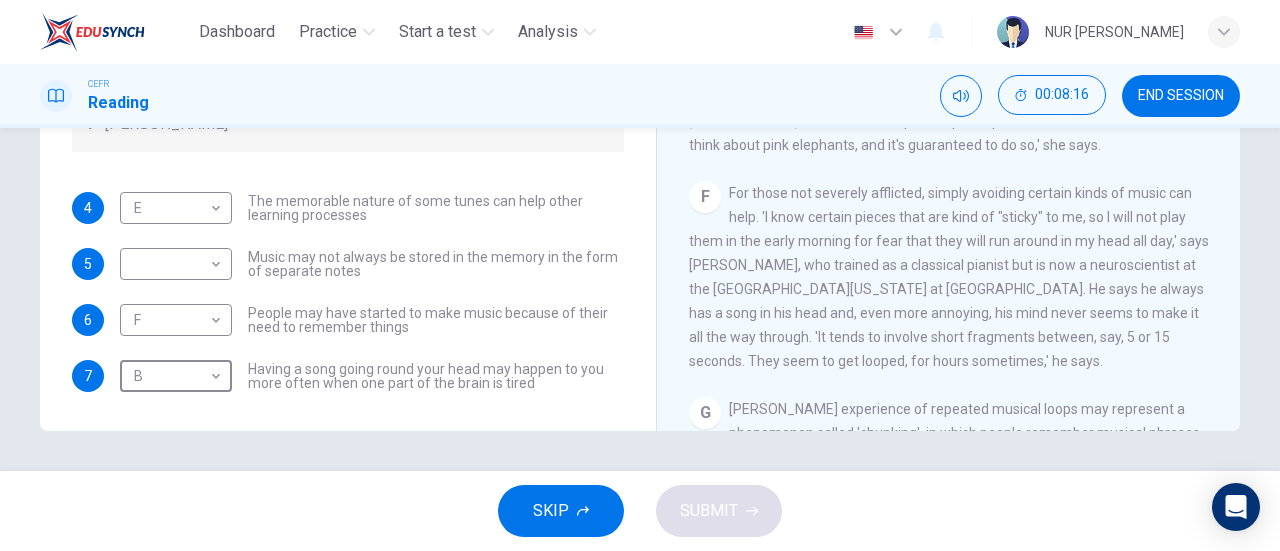 scroll, scrollTop: 1200, scrollLeft: 0, axis: vertical 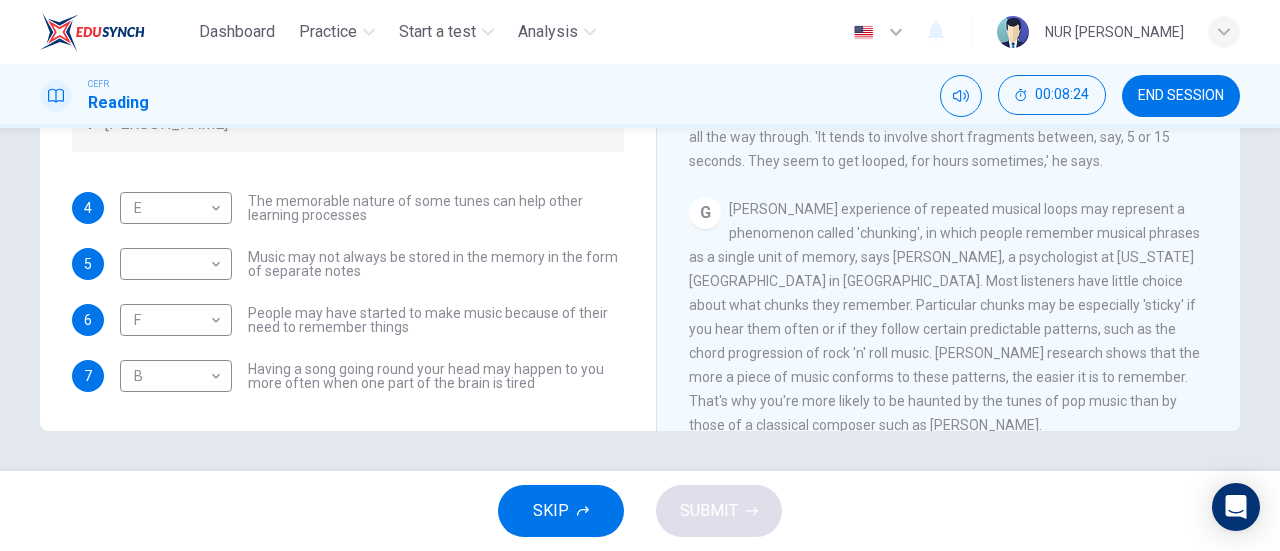 drag, startPoint x: 951, startPoint y: 282, endPoint x: 1088, endPoint y: 278, distance: 137.05838 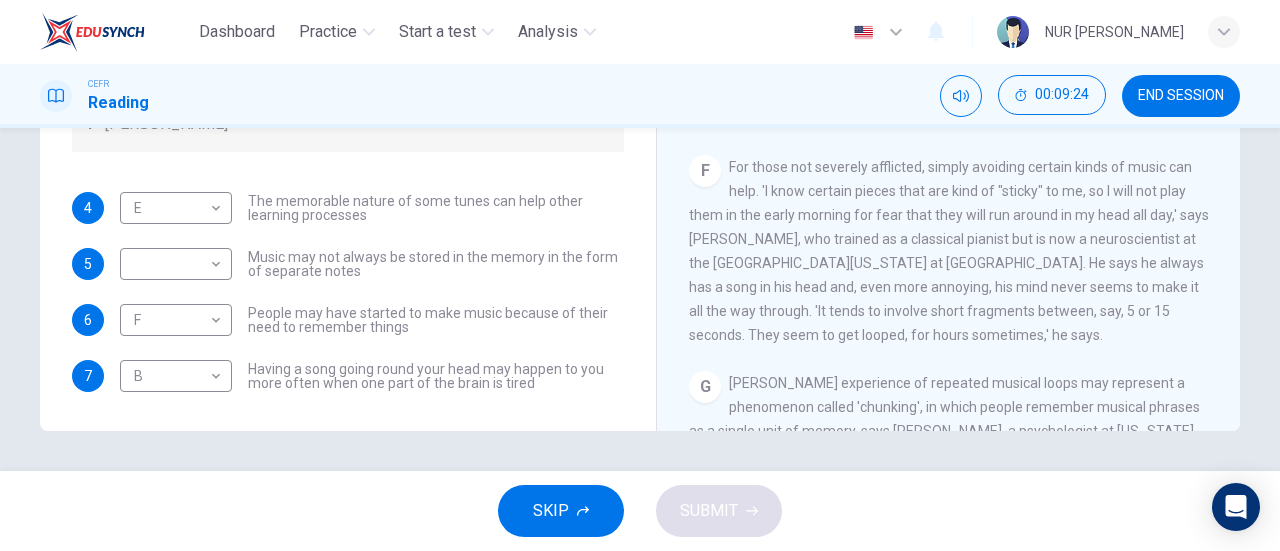 scroll, scrollTop: 1084, scrollLeft: 0, axis: vertical 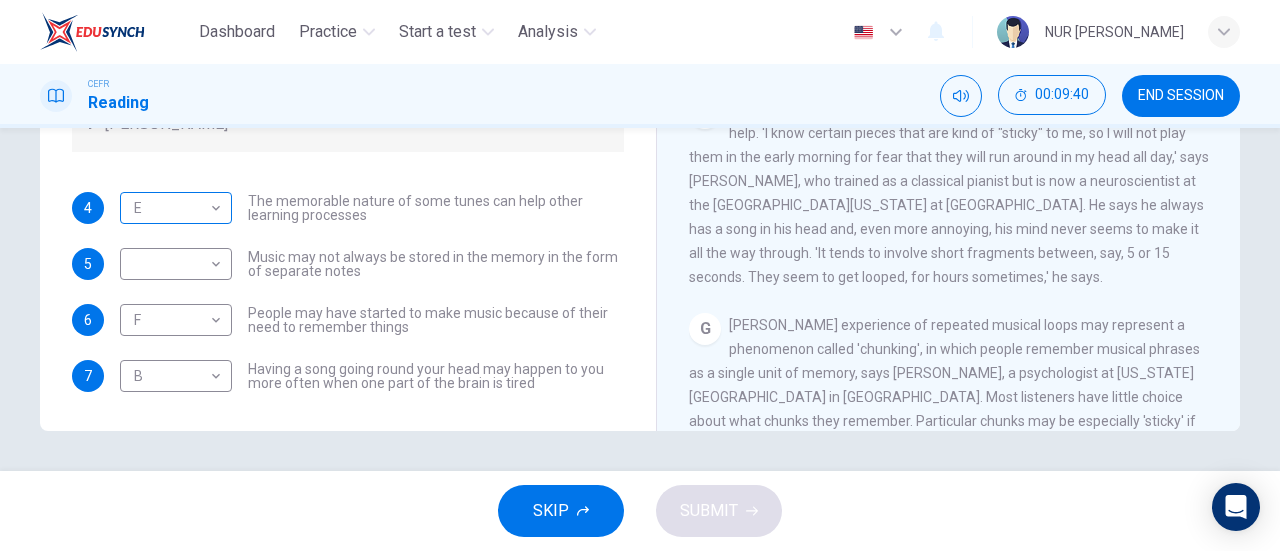 click on "Dashboard Practice Start a test Analysis English en ​ NUR AKMAL ALINA BINTI AZUHA CEFR Reading 00:09:40 END SESSION Questions 4 - 7 Look at the following theories and the list of people below.
Match each theory with the person it is credited to.
Write the correct letter  A-F  in the boxes below. A Roger Chaffin B Susan Ball C Steven Brown D Caroline Palmer E Sandra Calvert F Leon James 4 E E ​ The memorable nature of some tunes can help other learning processes 5 ​ ​ Music may not always be stored in the memory in the form of separate notes 6 F F ​ People may have started to make music because of their need to remember things 7 B B ​ Having a song going round your head may happen to you more often when one part of the brain is tired A Song on the Brain CLICK TO ZOOM Click to Zoom A B C D E F G H I SKIP SUBMIT Dashboard Practice Start a test Analysis Notifications © Copyright  2025" at bounding box center [640, 275] 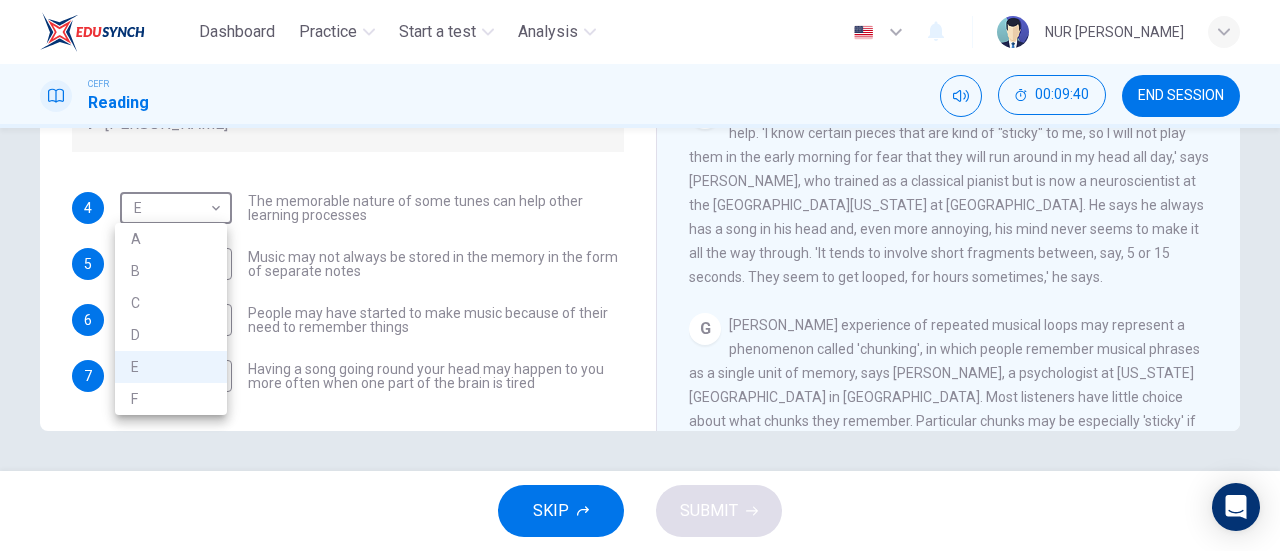 click at bounding box center [640, 275] 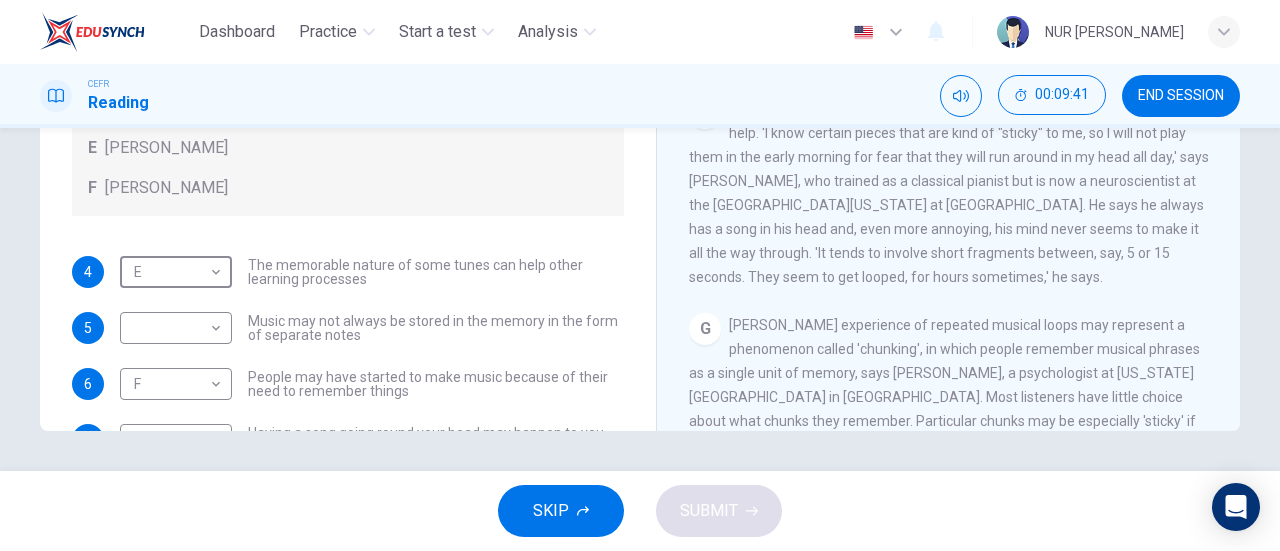 scroll, scrollTop: 0, scrollLeft: 0, axis: both 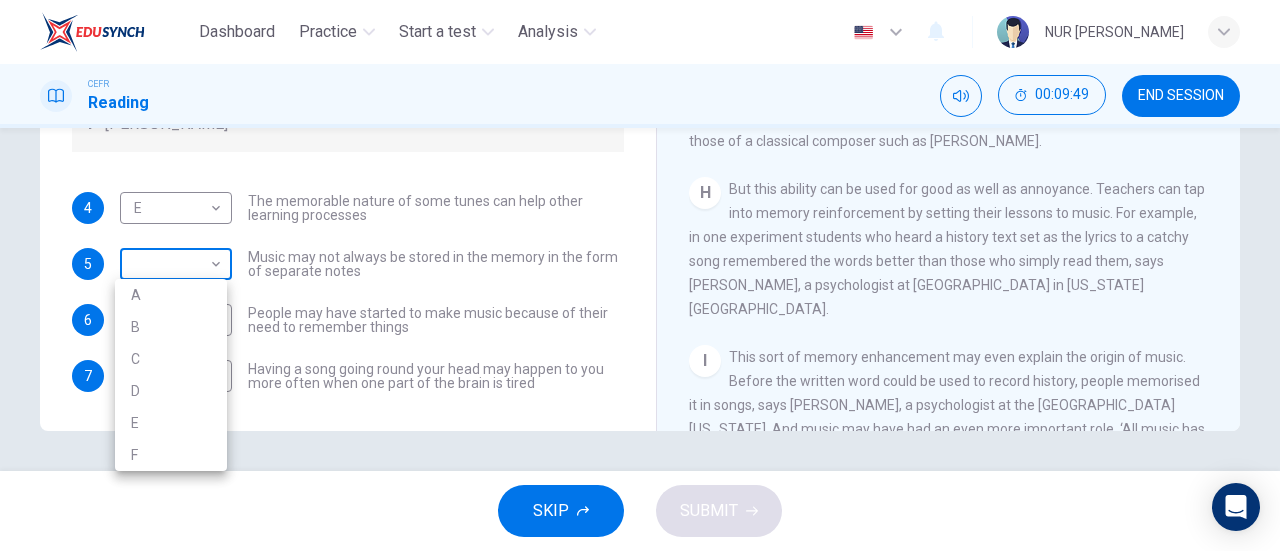 click on "Dashboard Practice Start a test Analysis English en ​ NUR AKMAL ALINA BINTI AZUHA CEFR Reading 00:09:49 END SESSION Questions 4 - 7 Look at the following theories and the list of people below.
Match each theory with the person it is credited to.
Write the correct letter  A-F  in the boxes below. A Roger Chaffin B Susan Ball C Steven Brown D Caroline Palmer E Sandra Calvert F Leon James 4 E E ​ The memorable nature of some tunes can help other learning processes 5 ​ ​ Music may not always be stored in the memory in the form of separate notes 6 F F ​ People may have started to make music because of their need to remember things 7 B B ​ Having a song going round your head may happen to you more often when one part of the brain is tired A Song on the Brain CLICK TO ZOOM Click to Zoom A B C D E F G H I SKIP SUBMIT Dashboard Practice Start a test Analysis Notifications © Copyright  2025
A B C D E F" at bounding box center (640, 275) 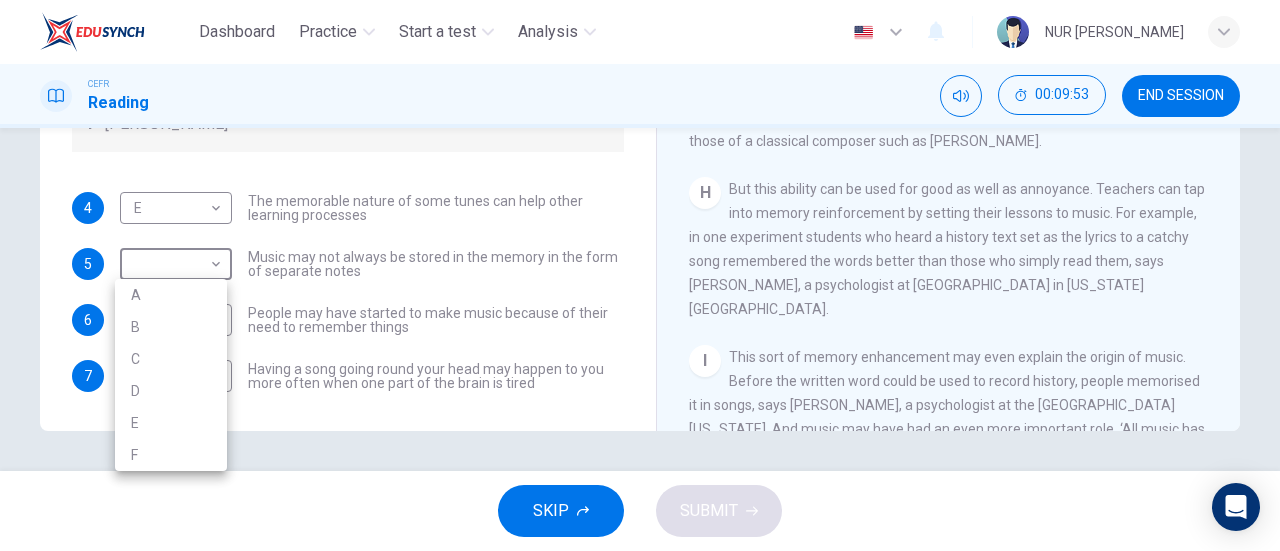 drag, startPoint x: 184, startPoint y: 402, endPoint x: 198, endPoint y: 289, distance: 113.86395 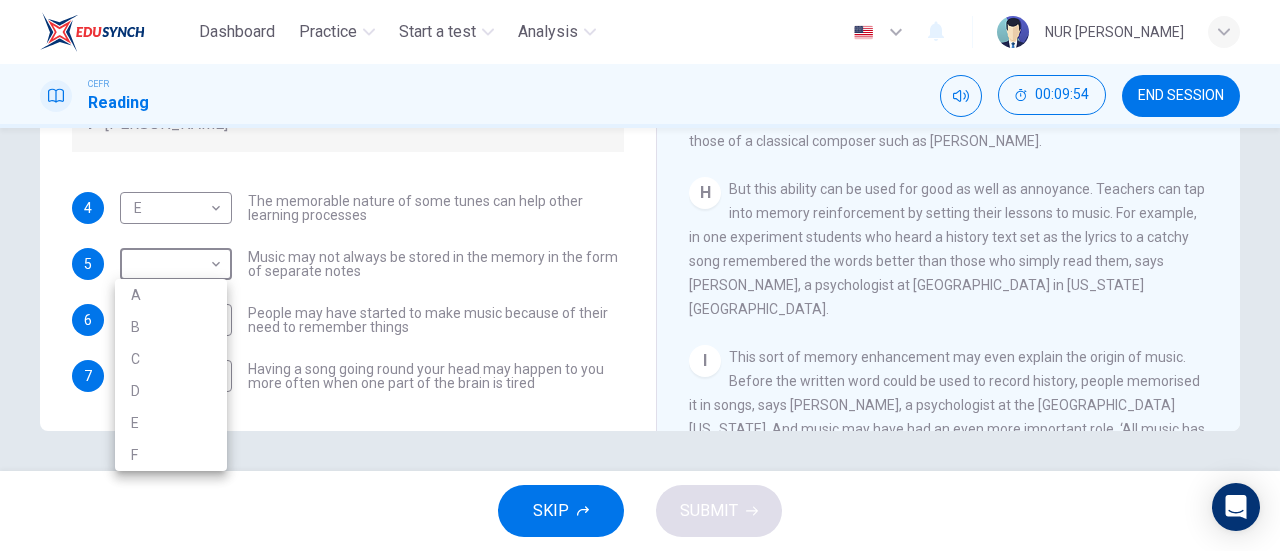 click at bounding box center [640, 275] 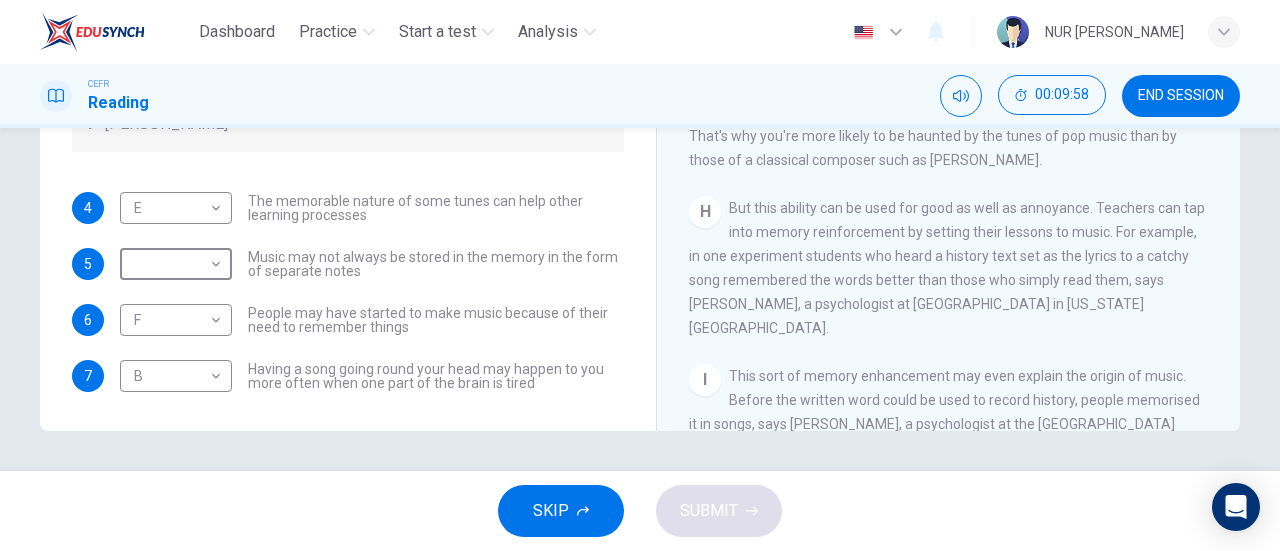 scroll, scrollTop: 1484, scrollLeft: 0, axis: vertical 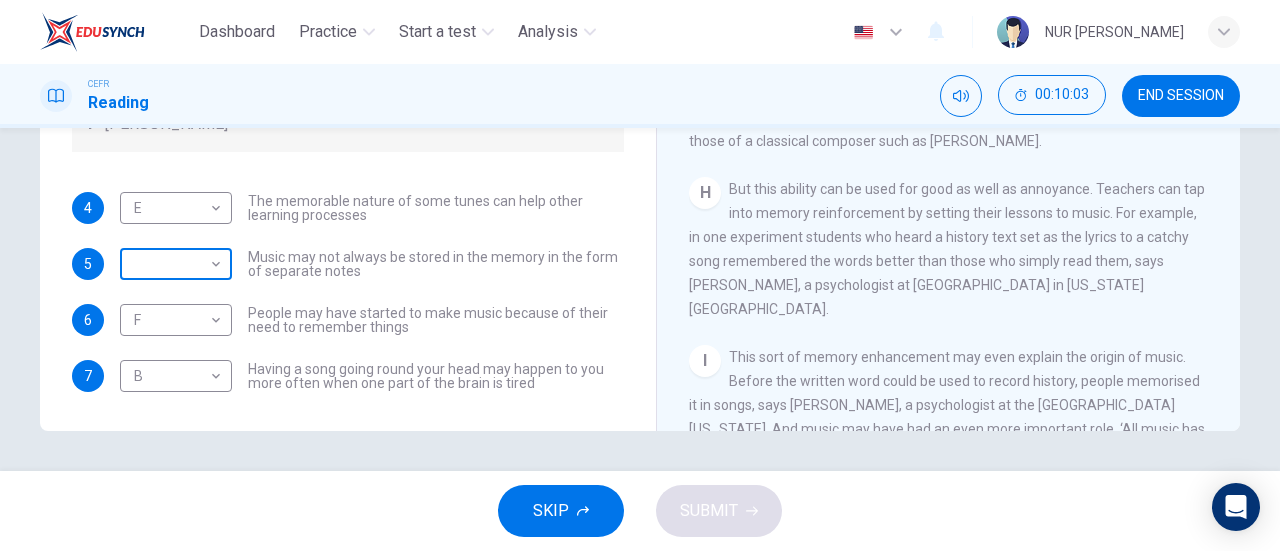 click on "Dashboard Practice Start a test Analysis English en ​ NUR AKMAL ALINA BINTI AZUHA CEFR Reading 00:10:03 END SESSION Questions 4 - 7 Look at the following theories and the list of people below.
Match each theory with the person it is credited to.
Write the correct letter  A-F  in the boxes below. A Roger Chaffin B Susan Ball C Steven Brown D Caroline Palmer E Sandra Calvert F Leon James 4 E E ​ The memorable nature of some tunes can help other learning processes 5 ​ ​ Music may not always be stored in the memory in the form of separate notes 6 F F ​ People may have started to make music because of their need to remember things 7 B B ​ Having a song going round your head may happen to you more often when one part of the brain is tired A Song on the Brain CLICK TO ZOOM Click to Zoom A B C D E F G H I SKIP SUBMIT Dashboard Practice Start a test Analysis Notifications © Copyright  2025" at bounding box center [640, 275] 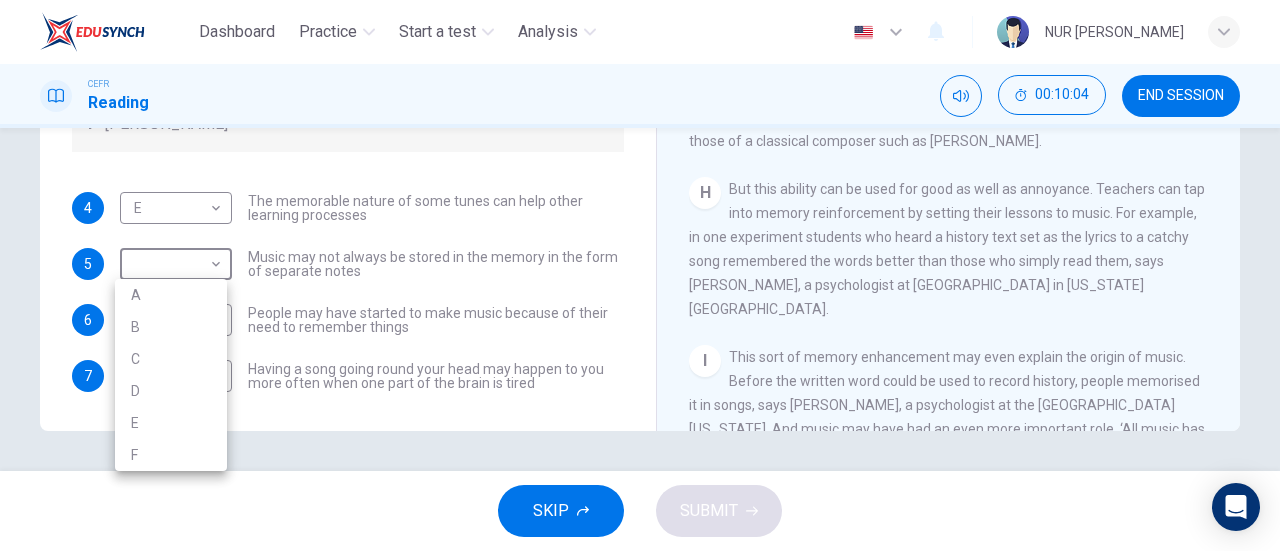 click on "D" at bounding box center (171, 391) 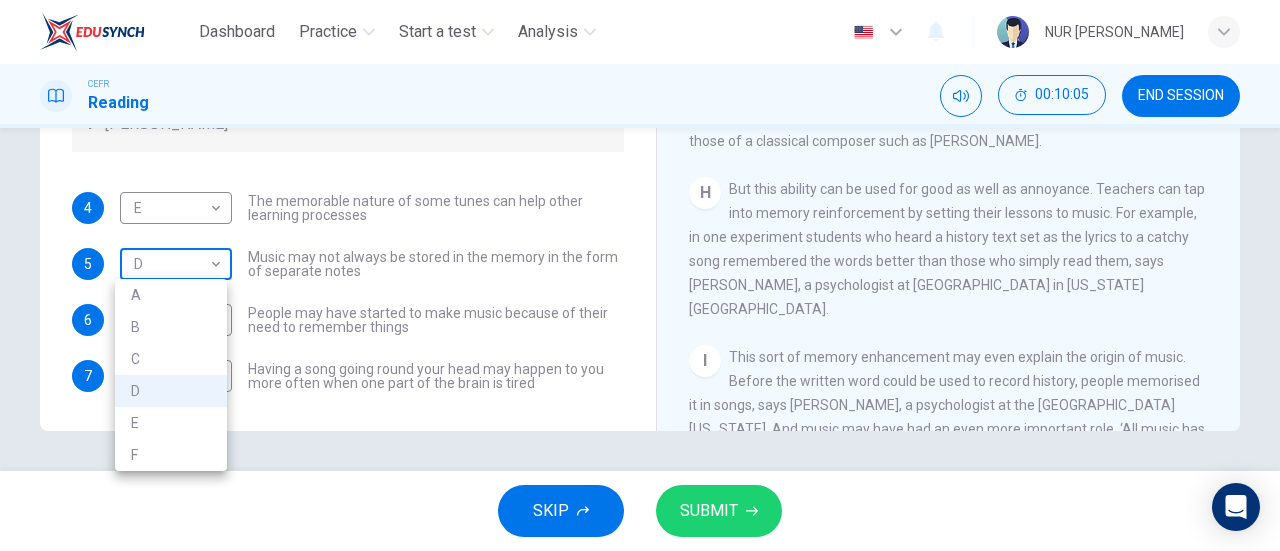click on "Dashboard Practice Start a test Analysis English en ​ NUR AKMAL ALINA BINTI AZUHA CEFR Reading 00:10:05 END SESSION Questions 4 - 7 Look at the following theories and the list of people below.
Match each theory with the person it is credited to.
Write the correct letter  A-F  in the boxes below. A Roger Chaffin B Susan Ball C Steven Brown D Caroline Palmer E Sandra Calvert F Leon James 4 E E ​ The memorable nature of some tunes can help other learning processes 5 D D ​ Music may not always be stored in the memory in the form of separate notes 6 F F ​ People may have started to make music because of their need to remember things 7 B B ​ Having a song going round your head may happen to you more often when one part of the brain is tired A Song on the Brain CLICK TO ZOOM Click to Zoom A B C D E F G H I SKIP SUBMIT Dashboard Practice Start a test Analysis Notifications © Copyright  2025
A B C D E F" at bounding box center (640, 275) 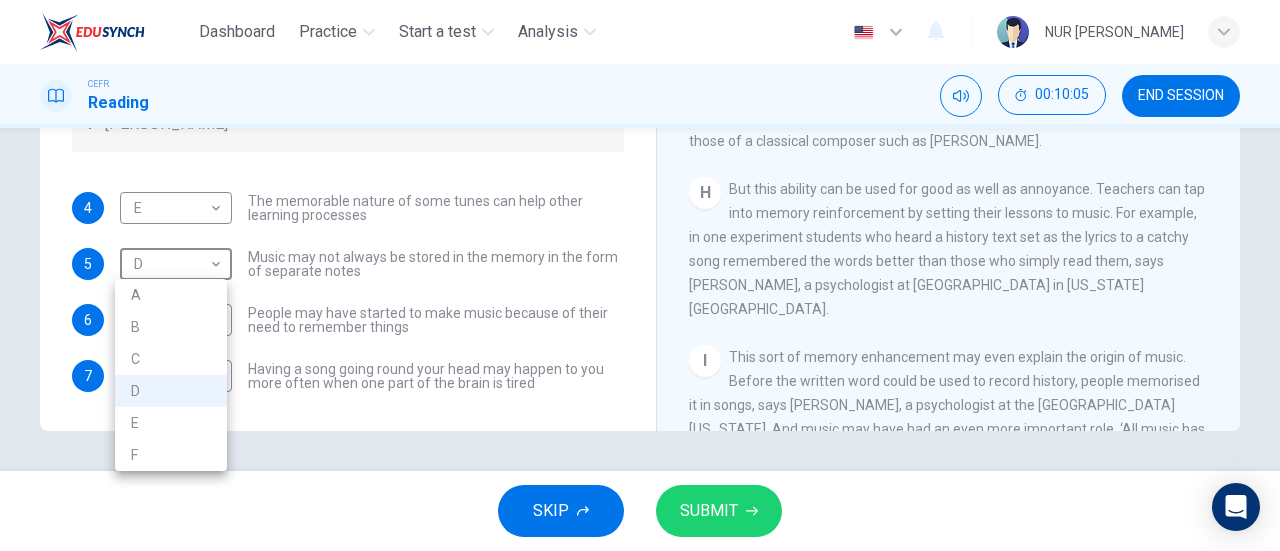 click on "C" at bounding box center (171, 359) 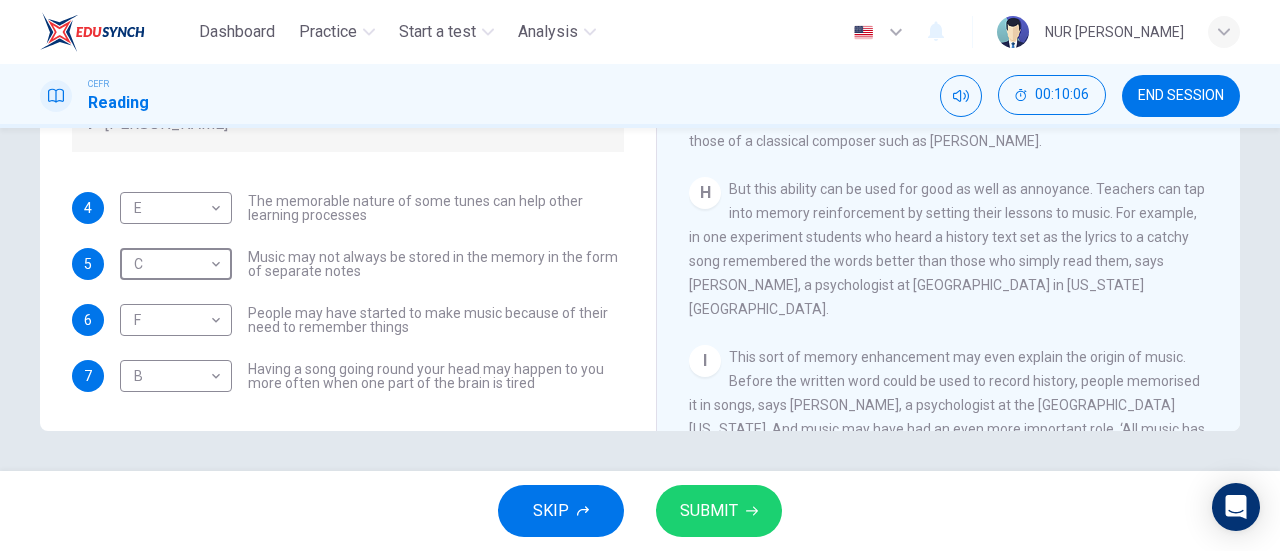 click on "SUBMIT" at bounding box center [719, 511] 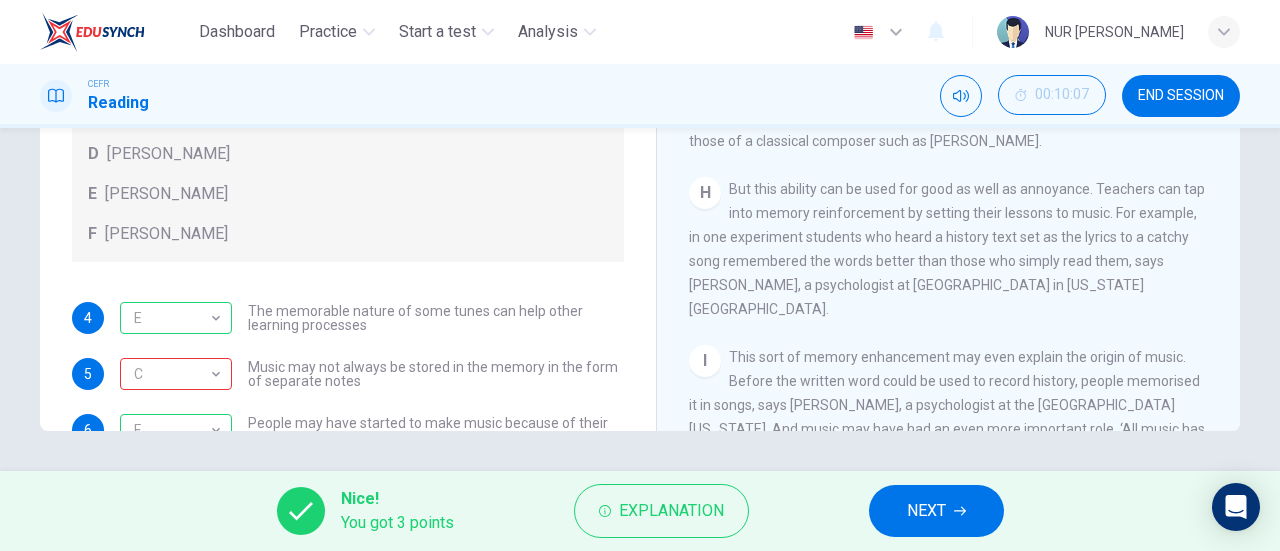 scroll, scrollTop: 0, scrollLeft: 0, axis: both 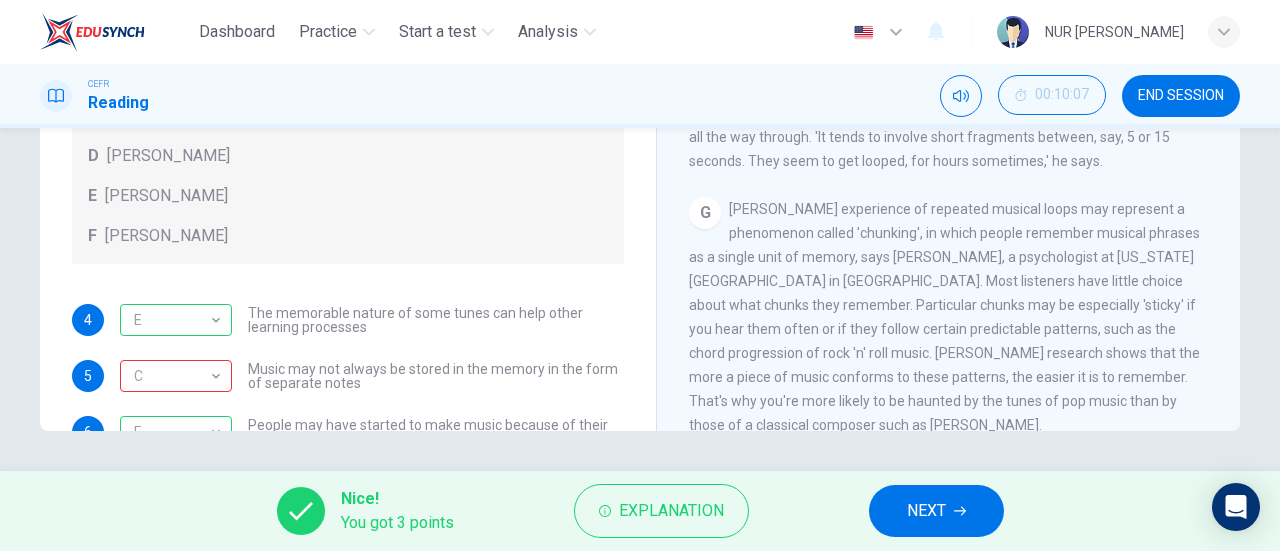 drag, startPoint x: 768, startPoint y: 242, endPoint x: 1094, endPoint y: 239, distance: 326.0138 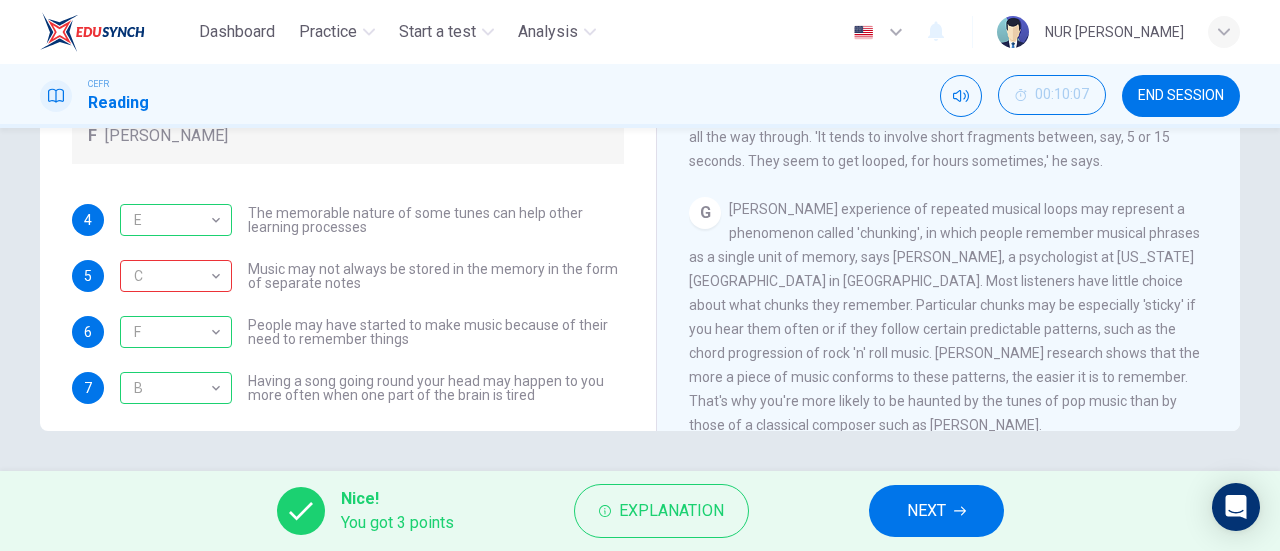 drag, startPoint x: 543, startPoint y: 285, endPoint x: 498, endPoint y: 254, distance: 54.644306 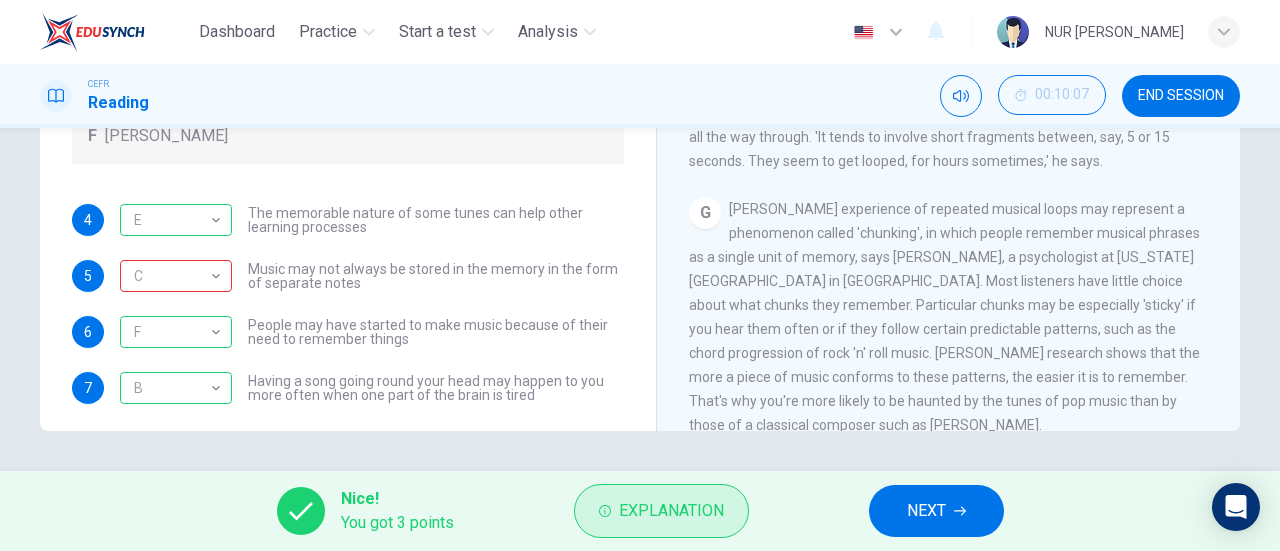 click on "Explanation" at bounding box center (671, 511) 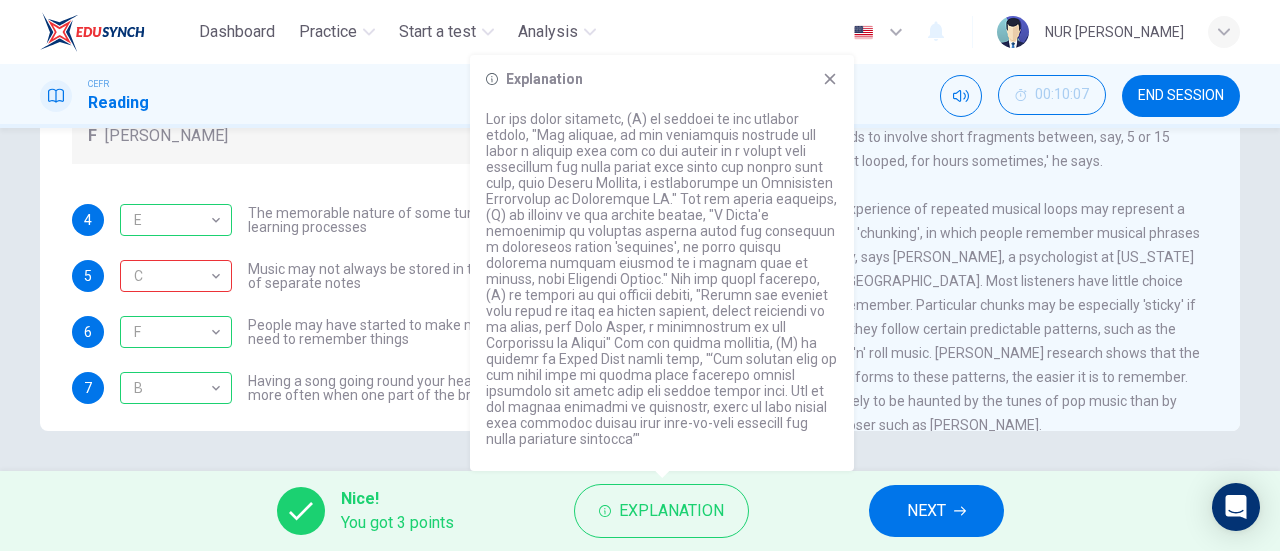 click at bounding box center [662, 279] 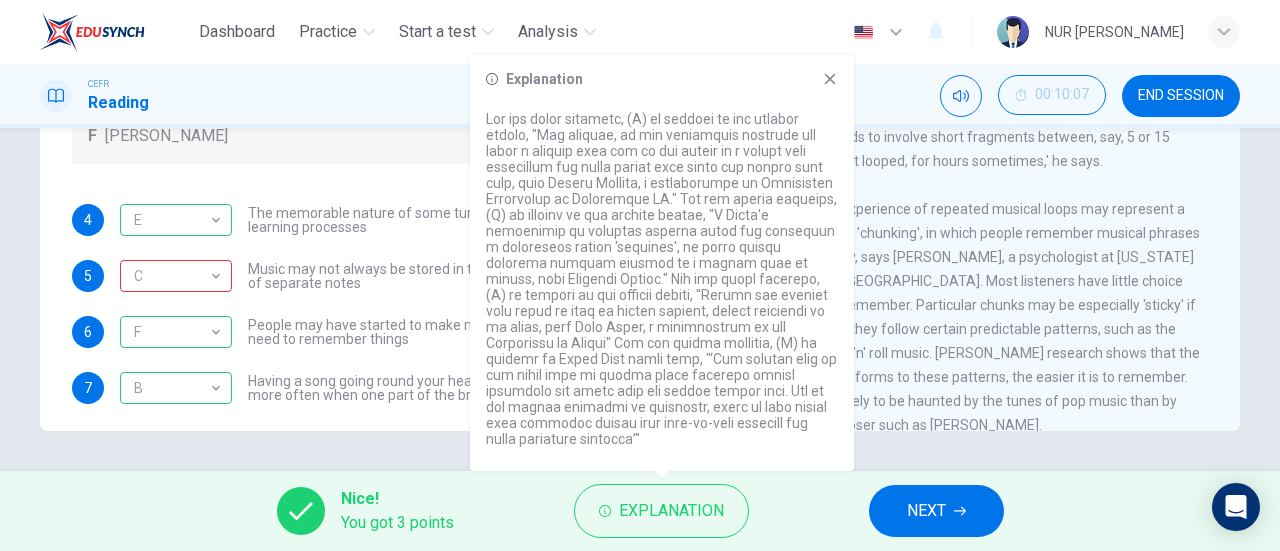 click at bounding box center (662, 279) 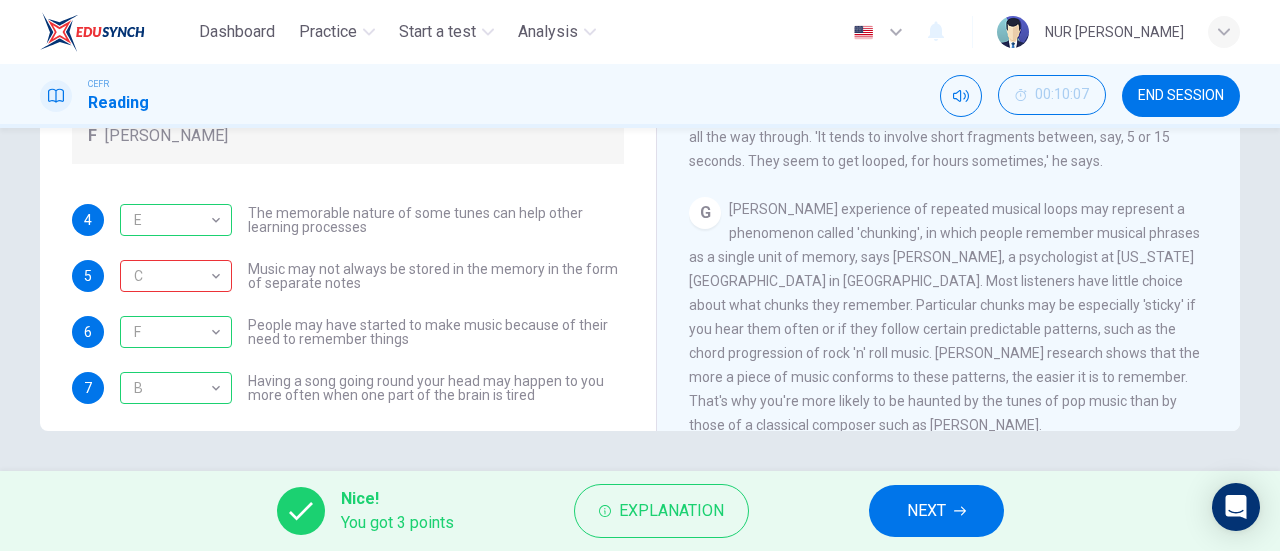 drag, startPoint x: 291, startPoint y: 269, endPoint x: 449, endPoint y: 271, distance: 158.01266 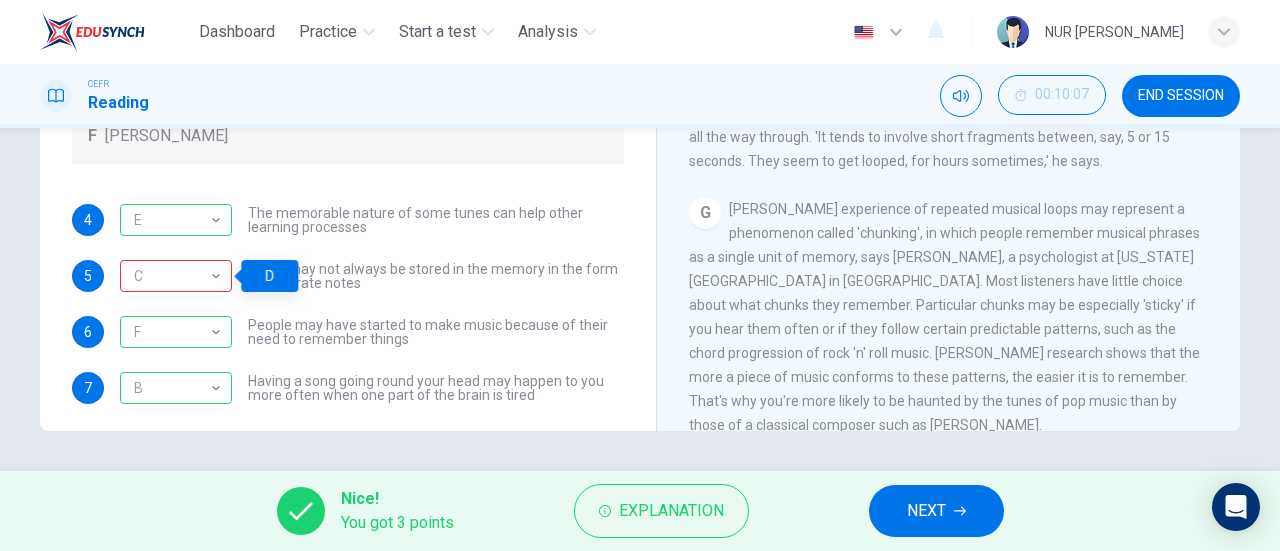 click on "Music may not always be stored in the memory in the form of separate notes" at bounding box center [436, 276] 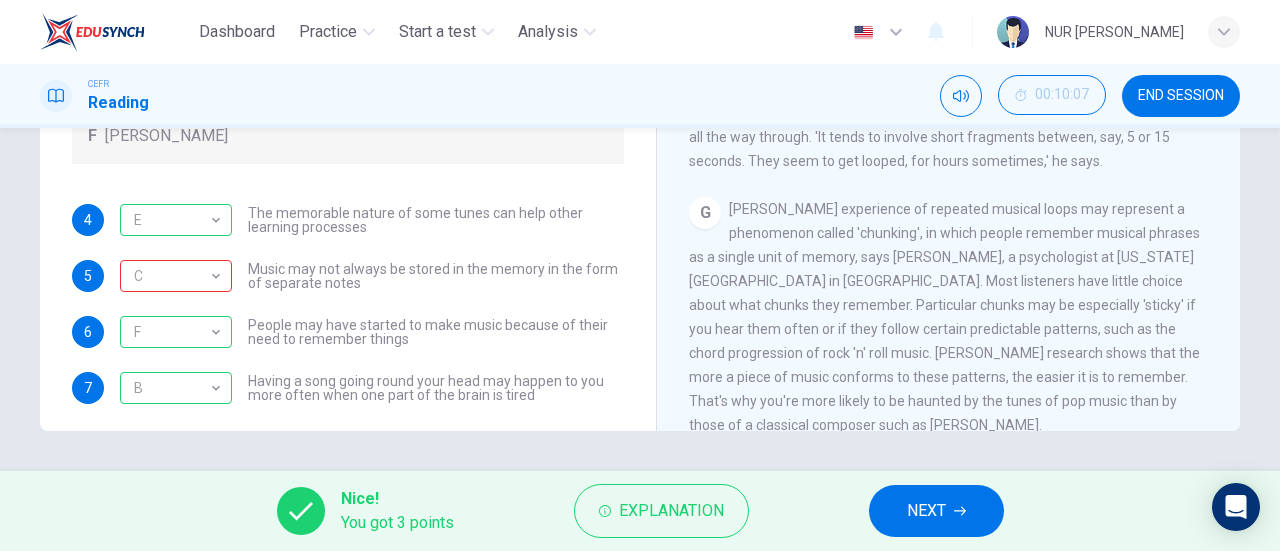 drag, startPoint x: 962, startPoint y: 237, endPoint x: 913, endPoint y: 215, distance: 53.712196 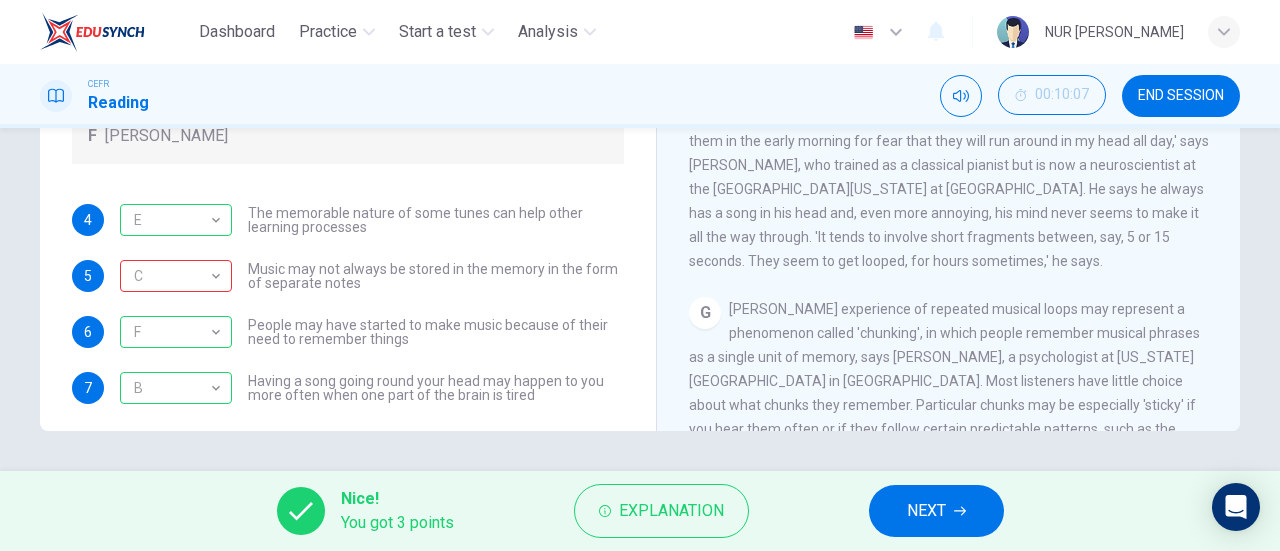 scroll, scrollTop: 1200, scrollLeft: 0, axis: vertical 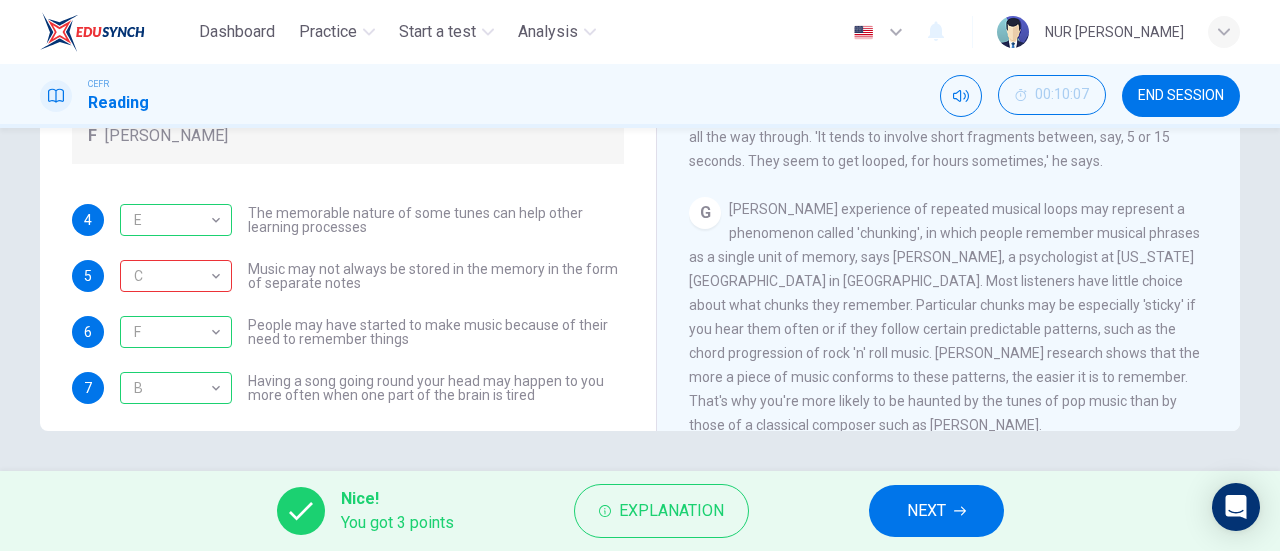 click on "NEXT" at bounding box center [926, 511] 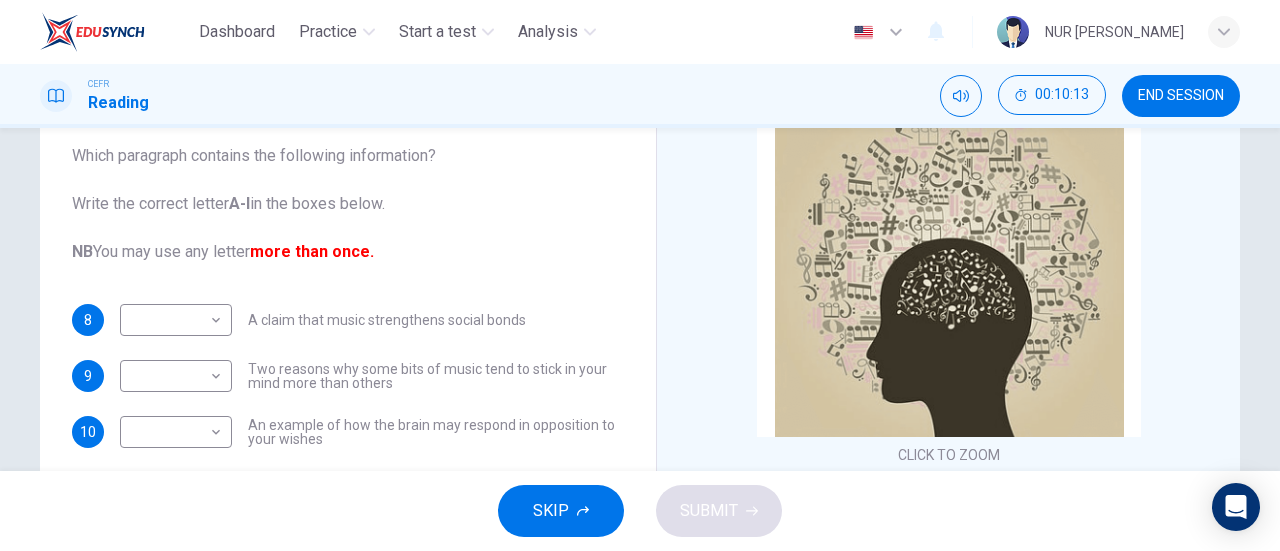 scroll, scrollTop: 200, scrollLeft: 0, axis: vertical 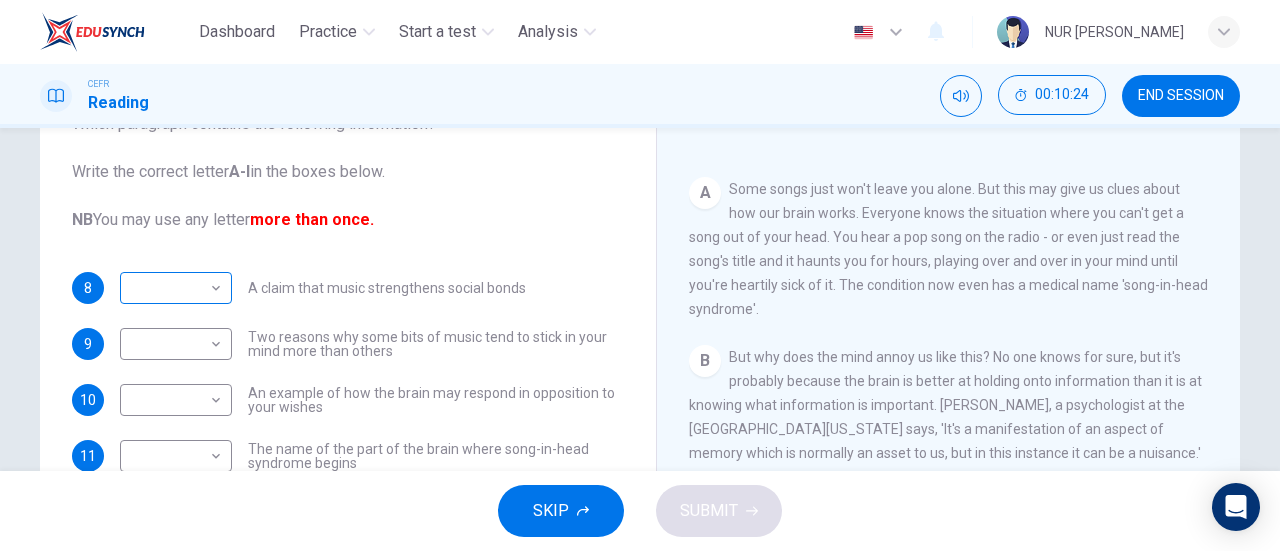 click on "Dashboard Practice Start a test Analysis English en ​ NUR AKMAL ALINA BINTI AZUHA CEFR Reading 00:10:24 END SESSION Questions 8 - 13 The Reading Passage has nine paragraphs labelled  A-l .
Which paragraph contains the following information?
Write the correct letter  A-l  in the boxes below.
NB  You may use any letter  more than once. 8 ​ ​ A claim that music strengthens social bonds 9 ​ ​ Two reasons why some bits of music tend to stick in your mind more than others 10 ​ ​ An example of how the brain may respond in opposition to your wishes 11 ​ ​ The name of the part of the brain where song-in-head syndrome begins 12 ​ ​ Examples of two everyday events that can set off song-in-head syndrome 13 ​ ​ A description of what one person does to prevent song-in-head syndrome A Song on the Brain CLICK TO ZOOM Click to Zoom A B C D E F G H I SKIP SUBMIT Dashboard Practice Start a test Analysis Notifications © Copyright  2025" at bounding box center (640, 275) 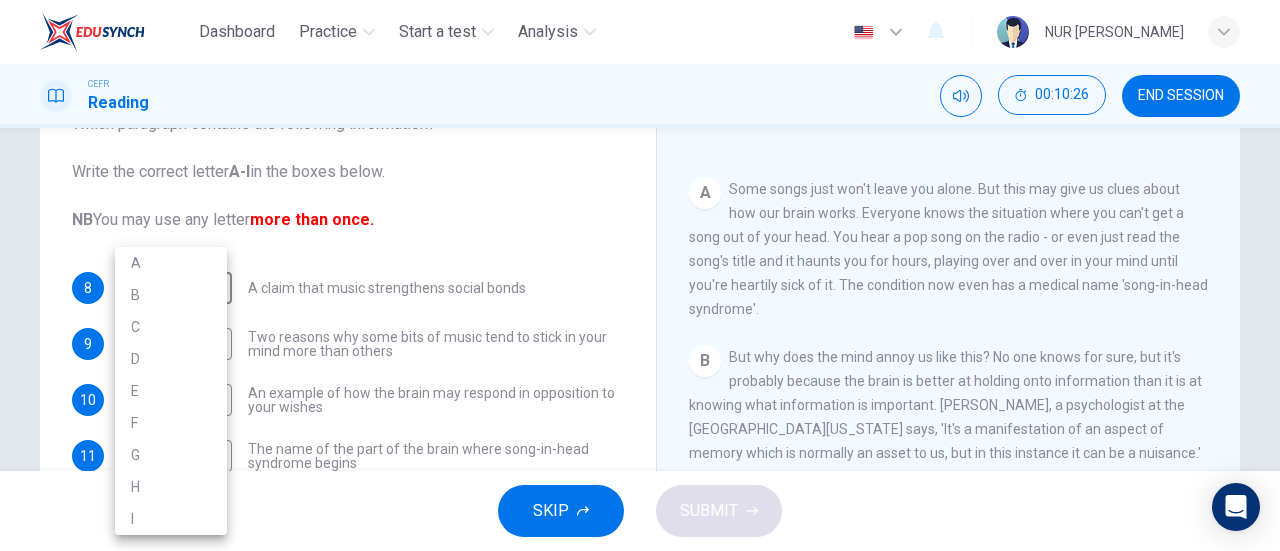 click at bounding box center [640, 275] 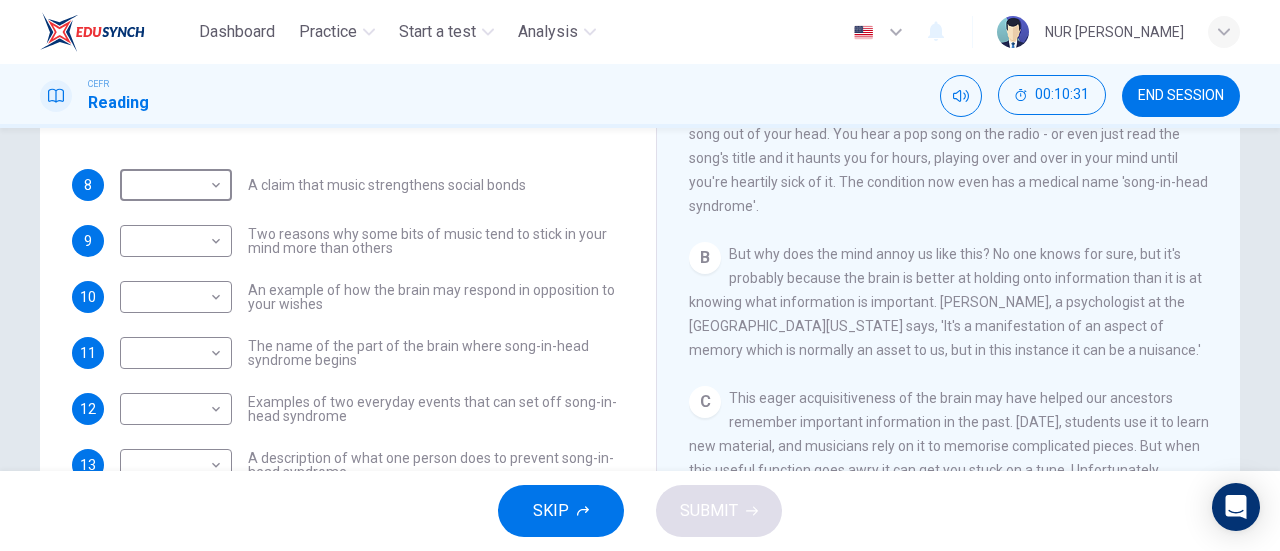 scroll, scrollTop: 400, scrollLeft: 0, axis: vertical 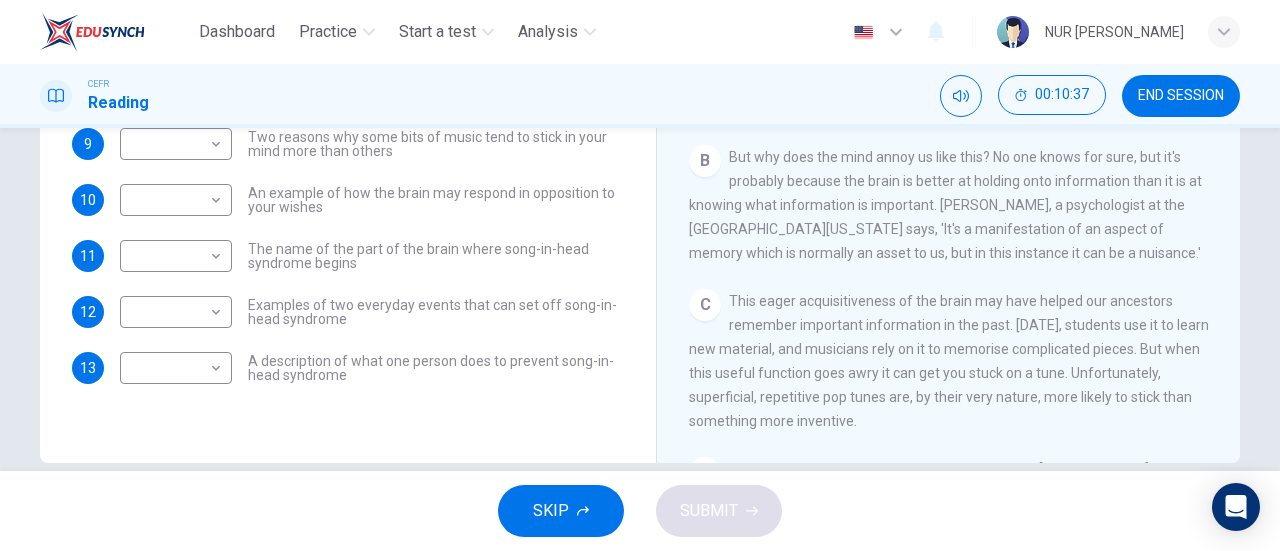click on "The name of the part of the brain where song-in-head syndrome begins" at bounding box center (436, 256) 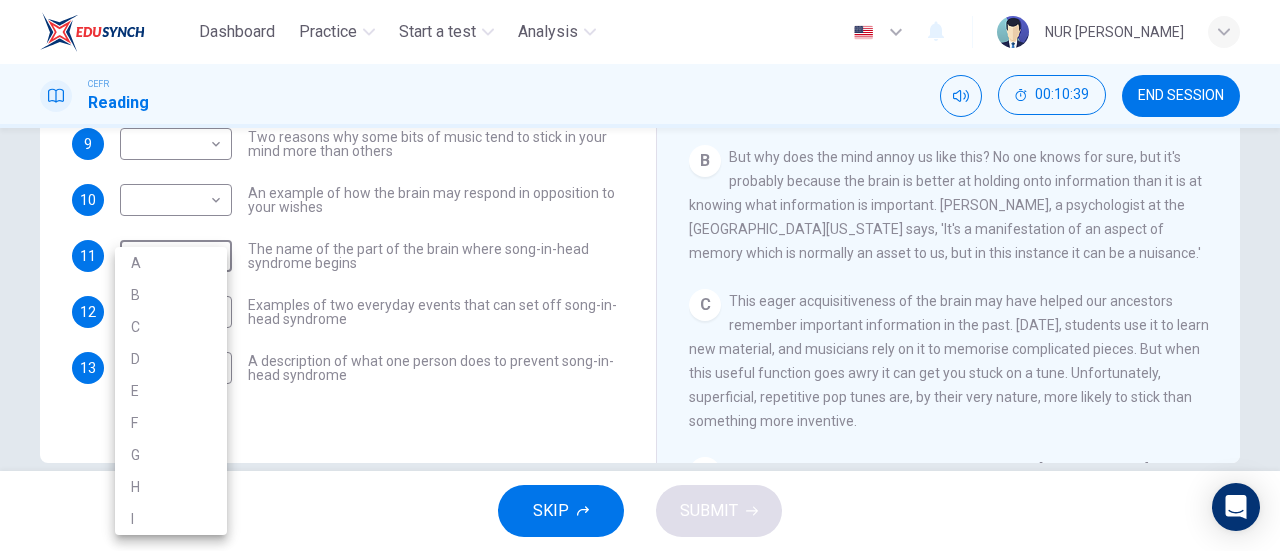 drag, startPoint x: 206, startPoint y: 263, endPoint x: 290, endPoint y: 265, distance: 84.0238 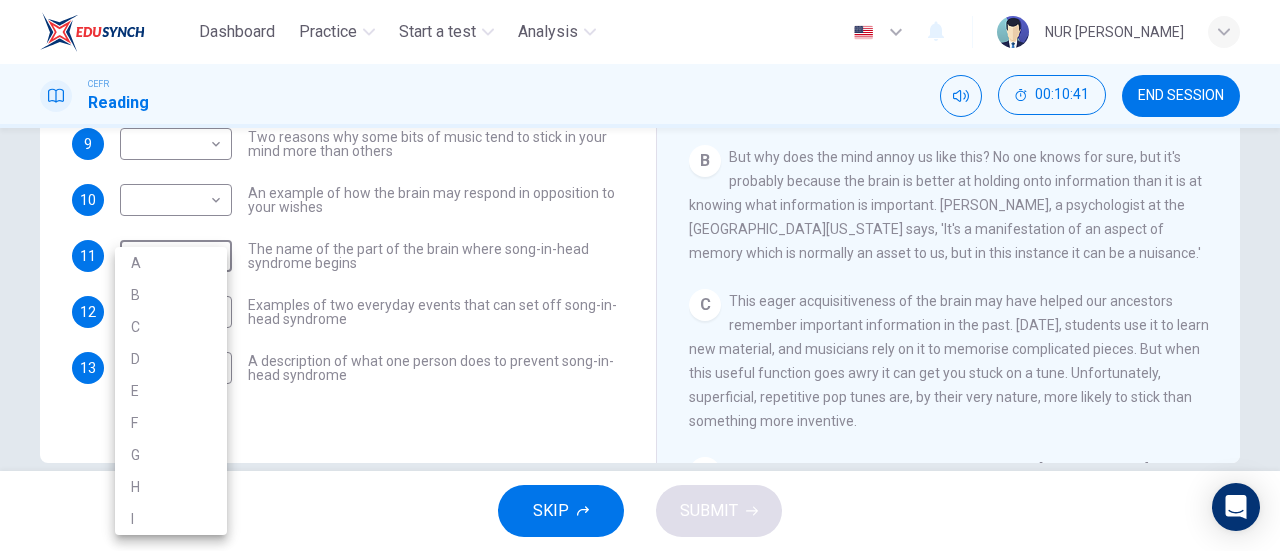 click at bounding box center [640, 275] 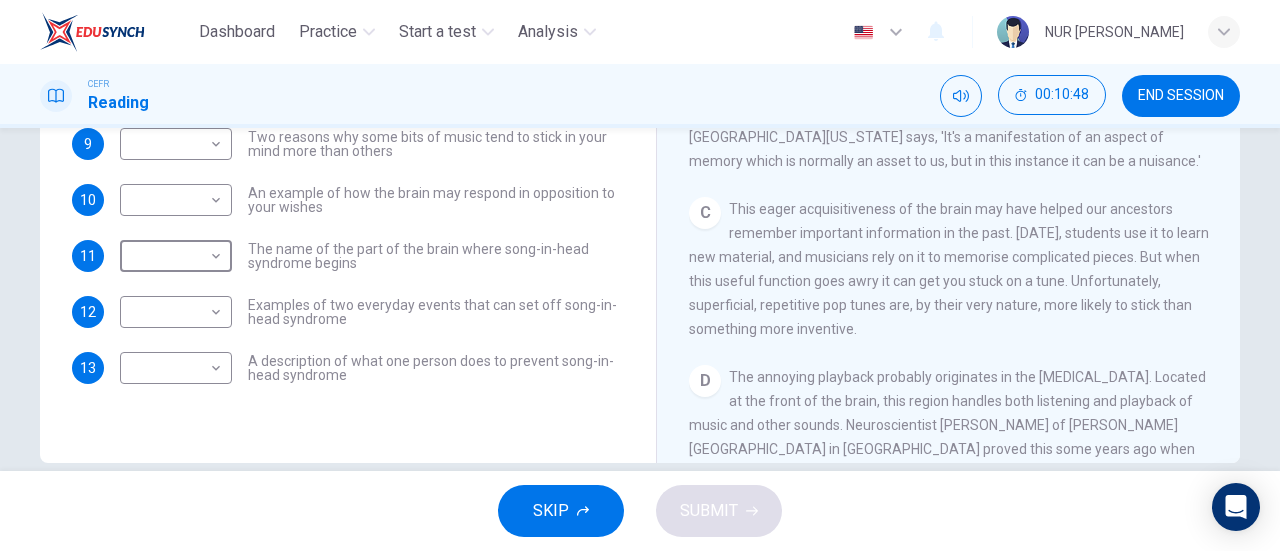 scroll, scrollTop: 400, scrollLeft: 0, axis: vertical 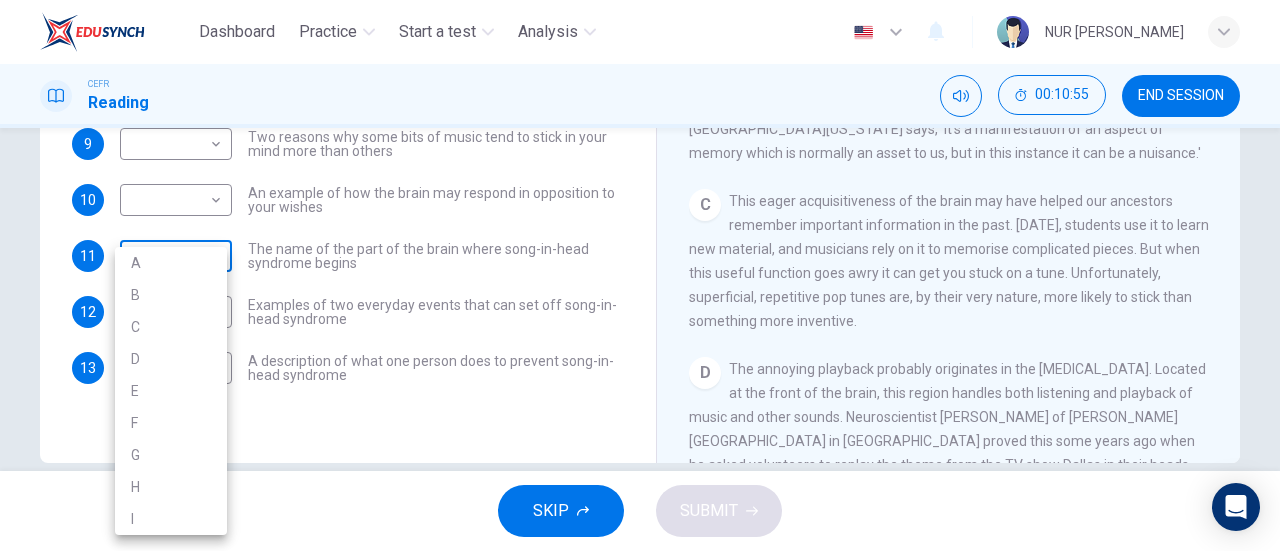 click on "Dashboard Practice Start a test Analysis English en ​ NUR AKMAL ALINA BINTI AZUHA CEFR Reading 00:10:55 END SESSION Questions 8 - 13 The Reading Passage has nine paragraphs labelled  A-l .
Which paragraph contains the following information?
Write the correct letter  A-l  in the boxes below.
NB  You may use any letter  more than once. 8 ​ ​ A claim that music strengthens social bonds 9 ​ ​ Two reasons why some bits of music tend to stick in your mind more than others 10 ​ ​ An example of how the brain may respond in opposition to your wishes 11 ​ ​ The name of the part of the brain where song-in-head syndrome begins 12 ​ ​ Examples of two everyday events that can set off song-in-head syndrome 13 ​ ​ A description of what one person does to prevent song-in-head syndrome A Song on the Brain CLICK TO ZOOM Click to Zoom A B C D E F G H I SKIP SUBMIT Dashboard Practice Start a test Analysis Notifications © Copyright  2025
A B C D E F G H I" at bounding box center (640, 275) 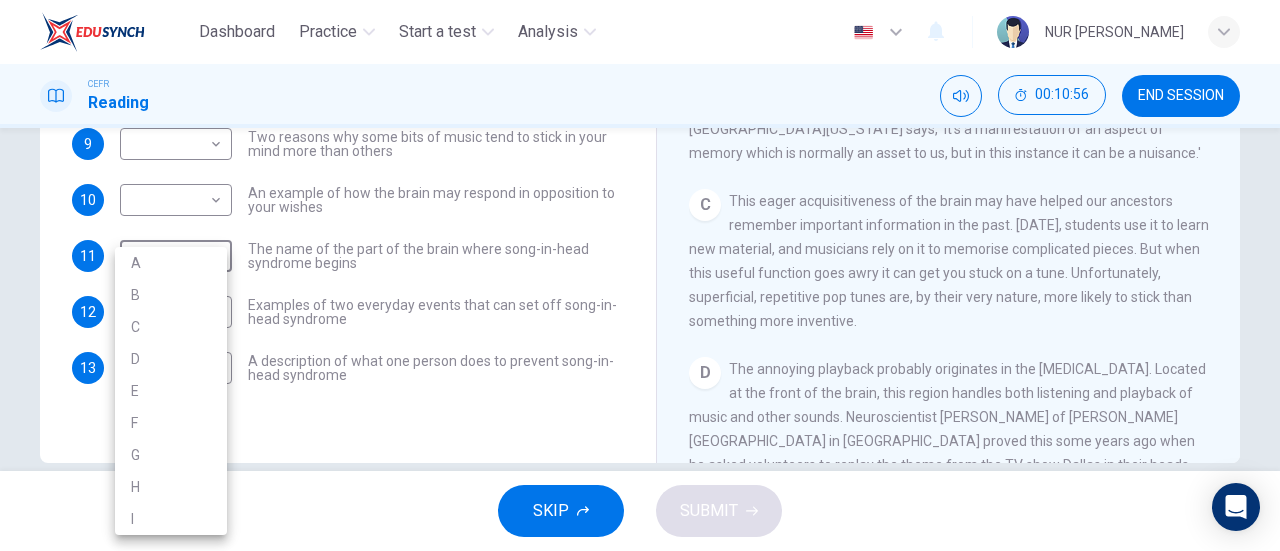 click on "D" at bounding box center (171, 359) 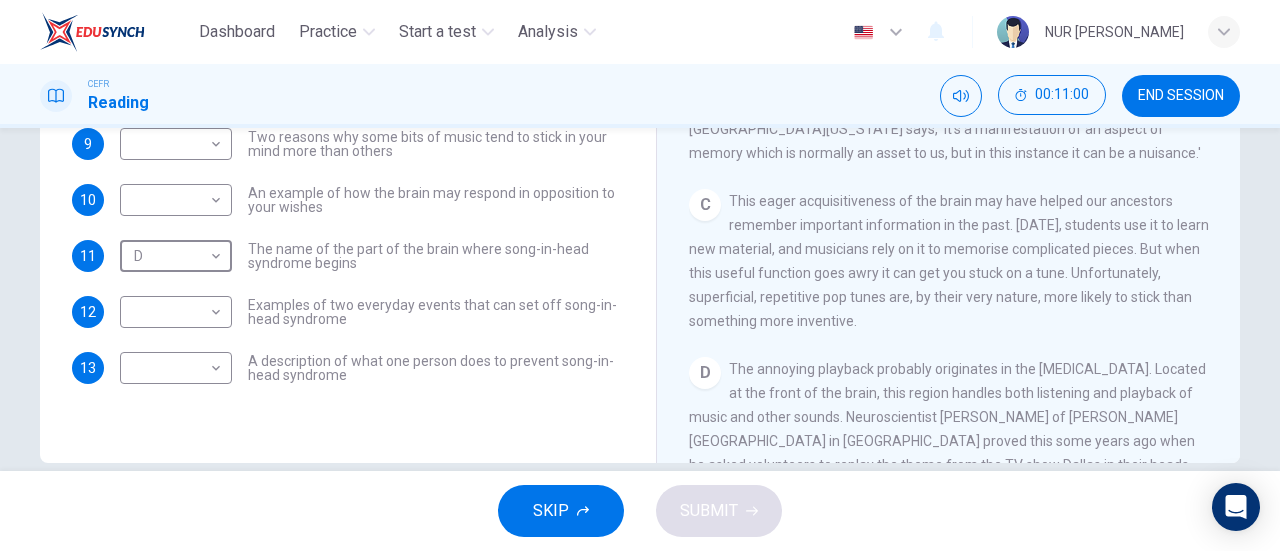 scroll, scrollTop: 300, scrollLeft: 0, axis: vertical 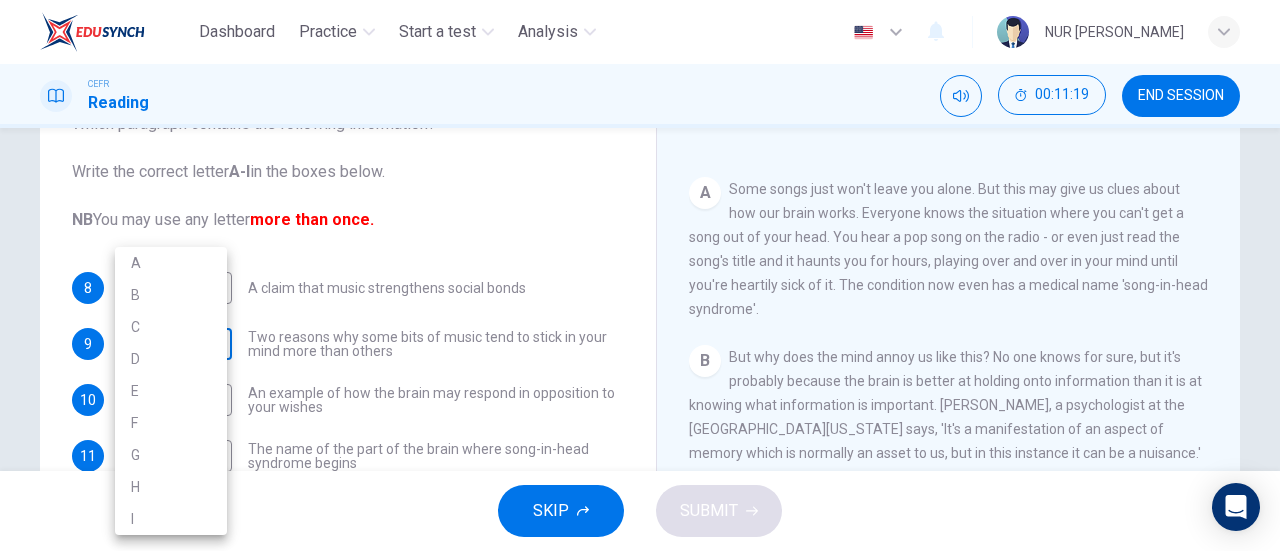 click on "Dashboard Practice Start a test Analysis English en ​ NUR AKMAL ALINA BINTI AZUHA CEFR Reading 00:11:19 END SESSION Questions 8 - 13 The Reading Passage has nine paragraphs labelled  A-l .
Which paragraph contains the following information?
Write the correct letter  A-l  in the boxes below.
NB  You may use any letter  more than once. 8 ​ ​ A claim that music strengthens social bonds 9 ​ ​ Two reasons why some bits of music tend to stick in your mind more than others 10 ​ ​ An example of how the brain may respond in opposition to your wishes 11 D D ​ The name of the part of the brain where song-in-head syndrome begins 12 ​ ​ Examples of two everyday events that can set off song-in-head syndrome 13 ​ ​ A description of what one person does to prevent song-in-head syndrome A Song on the Brain CLICK TO ZOOM Click to Zoom A B C D E F G H I SKIP SUBMIT Dashboard Practice Start a test Analysis Notifications © Copyright  2025
A B C D E F G H I" at bounding box center (640, 275) 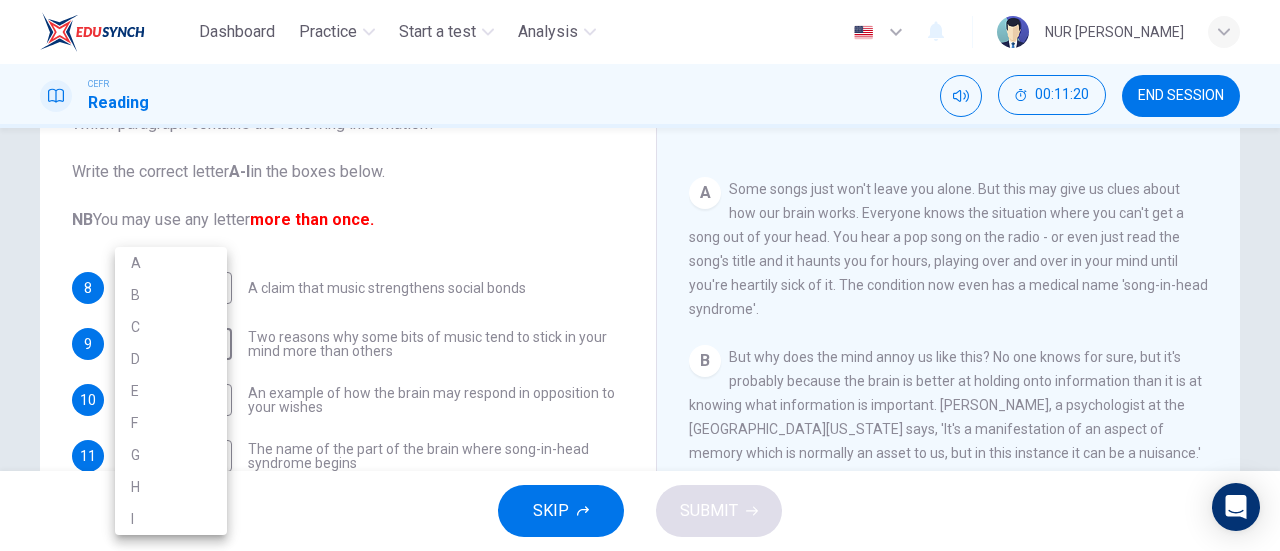 click at bounding box center [640, 275] 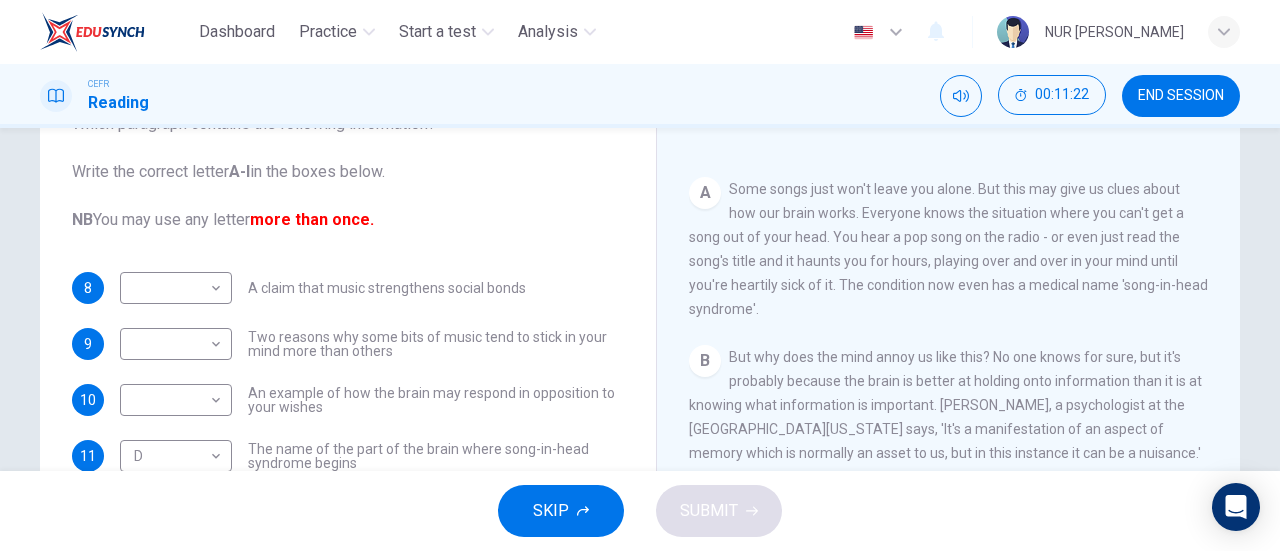 drag, startPoint x: 1234, startPoint y: 247, endPoint x: 1214, endPoint y: 261, distance: 24.41311 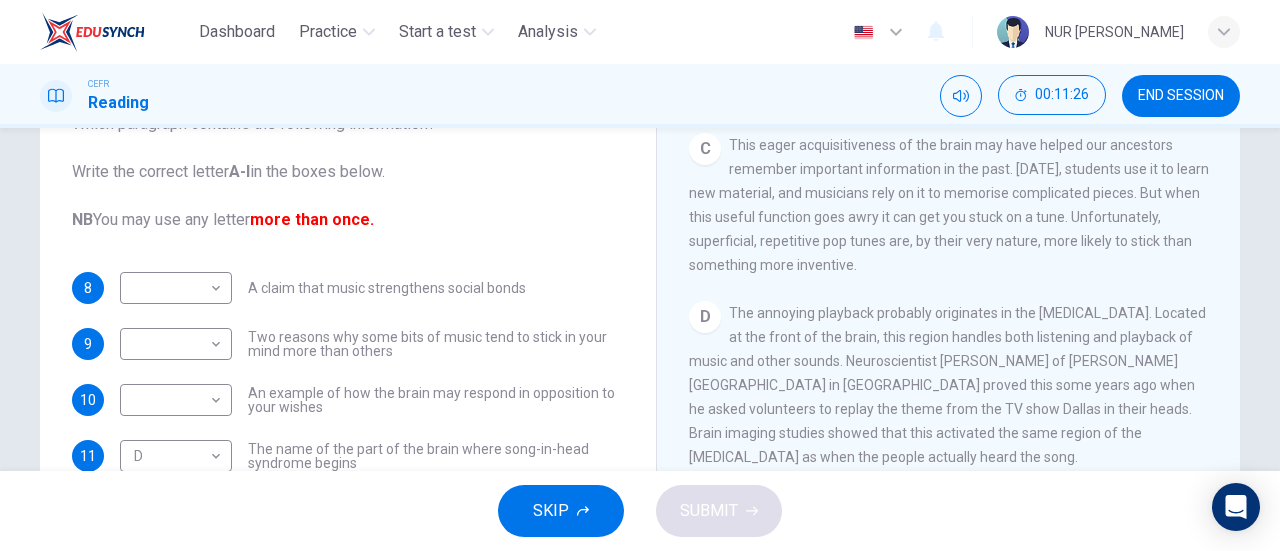 scroll, scrollTop: 700, scrollLeft: 0, axis: vertical 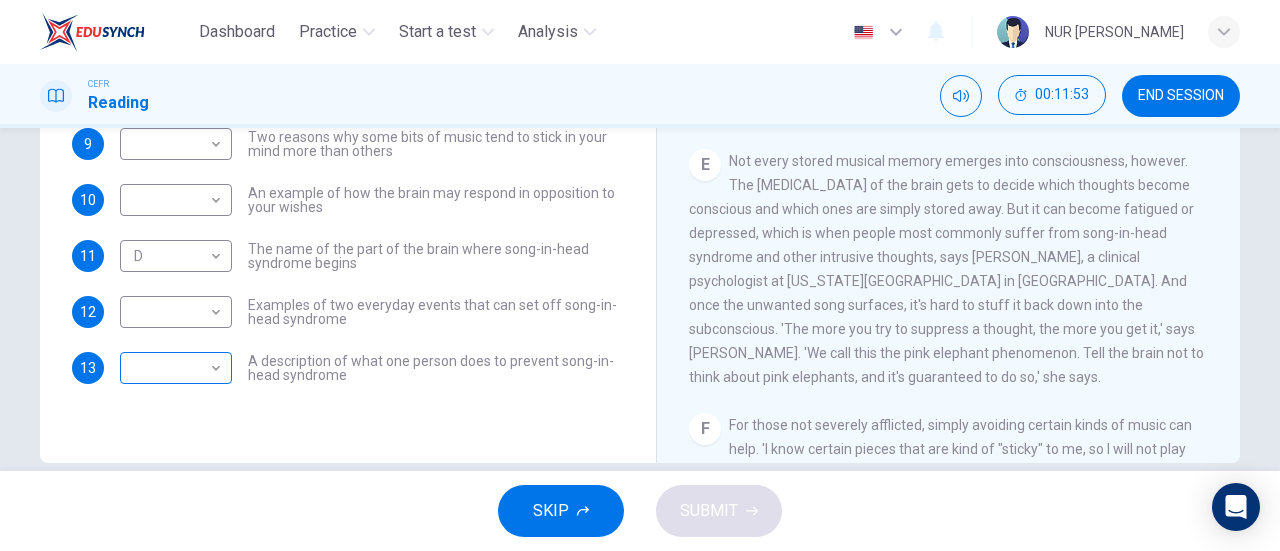 click on "Dashboard Practice Start a test Analysis English en ​ NUR AKMAL ALINA BINTI AZUHA CEFR Reading 00:11:53 END SESSION Questions 8 - 13 The Reading Passage has nine paragraphs labelled  A-l .
Which paragraph contains the following information?
Write the correct letter  A-l  in the boxes below.
NB  You may use any letter  more than once. 8 ​ ​ A claim that music strengthens social bonds 9 ​ ​ Two reasons why some bits of music tend to stick in your mind more than others 10 ​ ​ An example of how the brain may respond in opposition to your wishes 11 D D ​ The name of the part of the brain where song-in-head syndrome begins 12 ​ ​ Examples of two everyday events that can set off song-in-head syndrome 13 ​ ​ A description of what one person does to prevent song-in-head syndrome A Song on the Brain CLICK TO ZOOM Click to Zoom A B C D E F G H I SKIP SUBMIT Dashboard Practice Start a test Analysis Notifications © Copyright  2025" at bounding box center [640, 275] 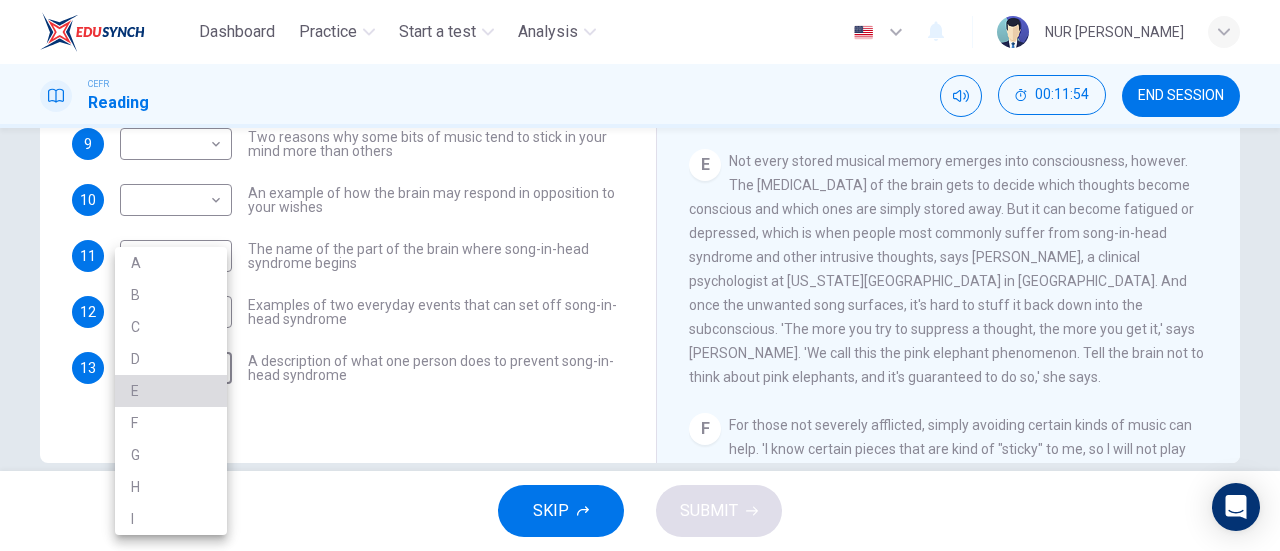 click on "E" at bounding box center (171, 391) 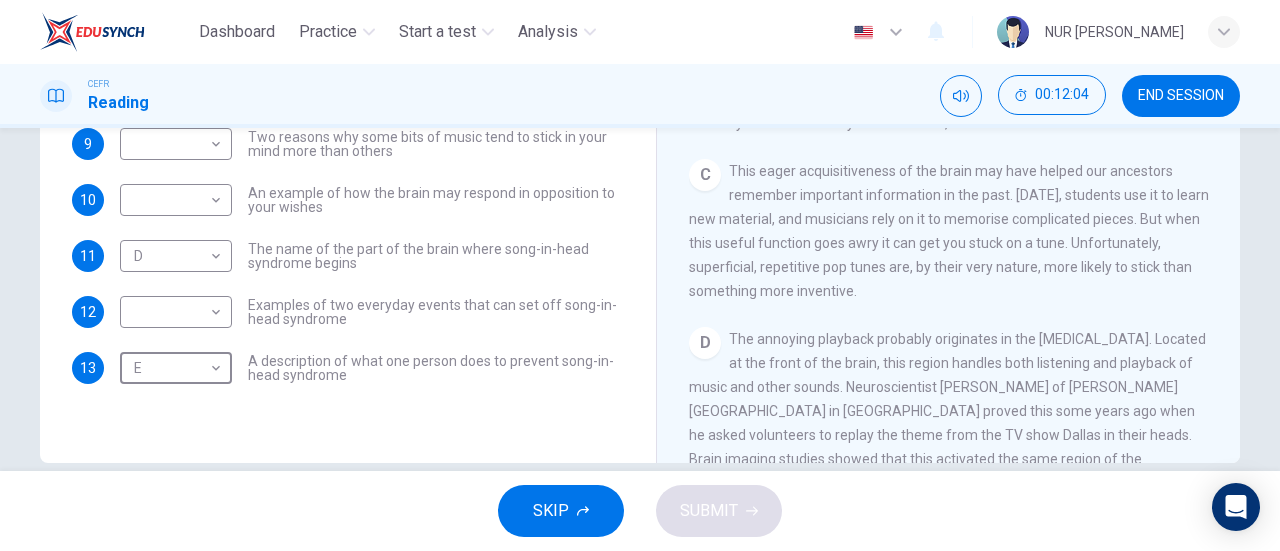 scroll, scrollTop: 400, scrollLeft: 0, axis: vertical 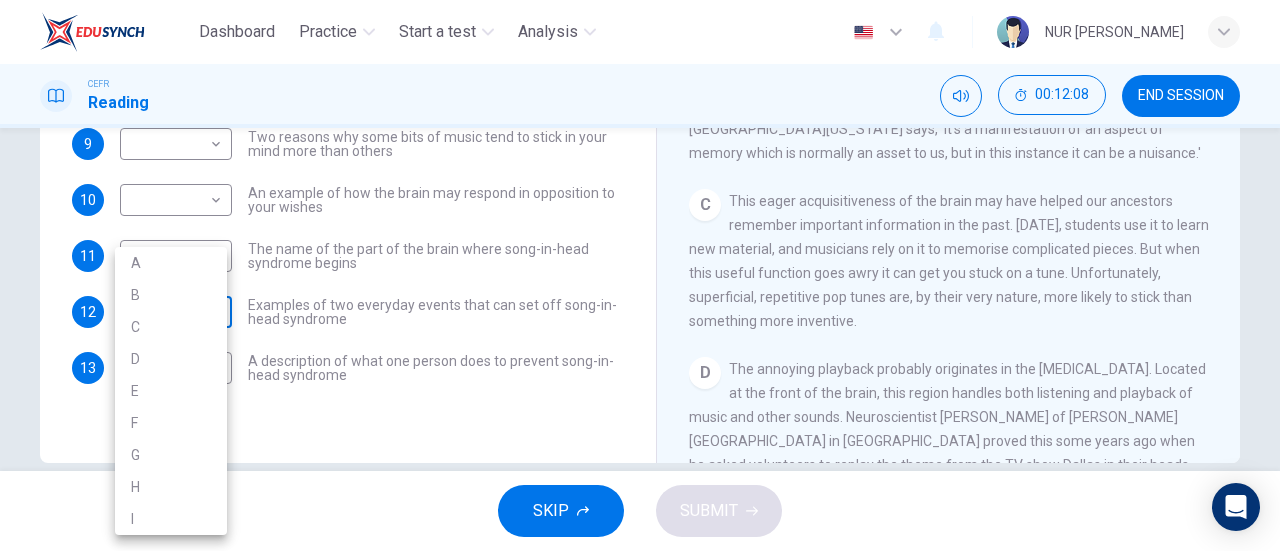click on "Dashboard Practice Start a test Analysis English en ​ NUR AKMAL ALINA BINTI AZUHA CEFR Reading 00:12:08 END SESSION Questions 8 - 13 The Reading Passage has nine paragraphs labelled  A-l .
Which paragraph contains the following information?
Write the correct letter  A-l  in the boxes below.
NB  You may use any letter  more than once. 8 ​ ​ A claim that music strengthens social bonds 9 ​ ​ Two reasons why some bits of music tend to stick in your mind more than others 10 ​ ​ An example of how the brain may respond in opposition to your wishes 11 D D ​ The name of the part of the brain where song-in-head syndrome begins 12 ​ ​ Examples of two everyday events that can set off song-in-head syndrome 13 E E ​ A description of what one person does to prevent song-in-head syndrome A Song on the Brain CLICK TO ZOOM Click to Zoom A B C D E F G H I SKIP SUBMIT Dashboard Practice Start a test Analysis Notifications © Copyright  2025
A B C D E F G H I" at bounding box center (640, 275) 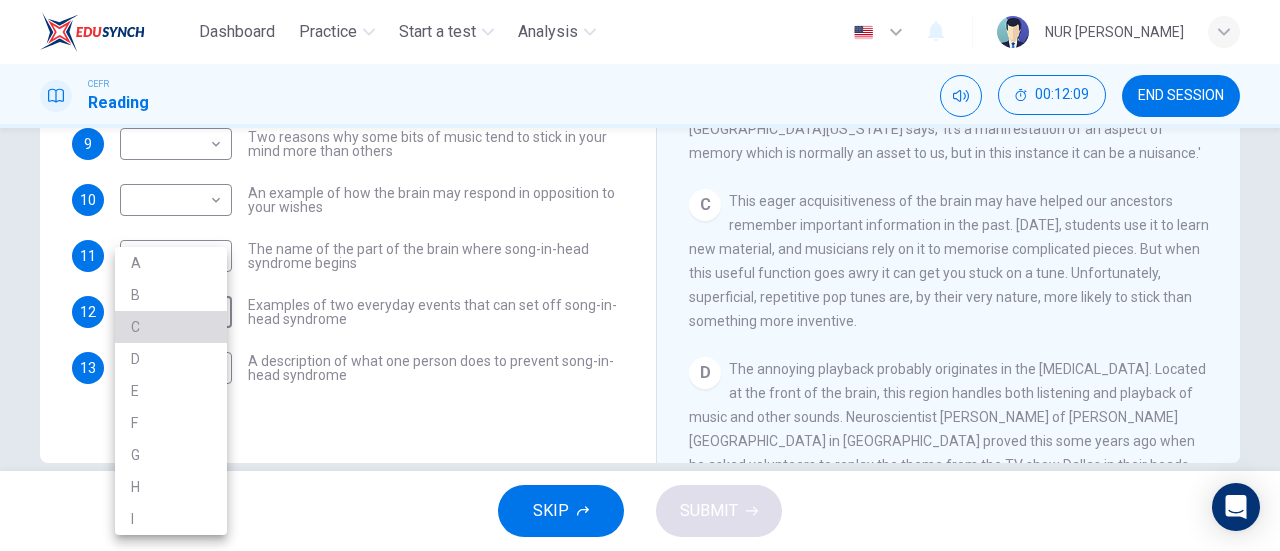 click on "C" at bounding box center (171, 327) 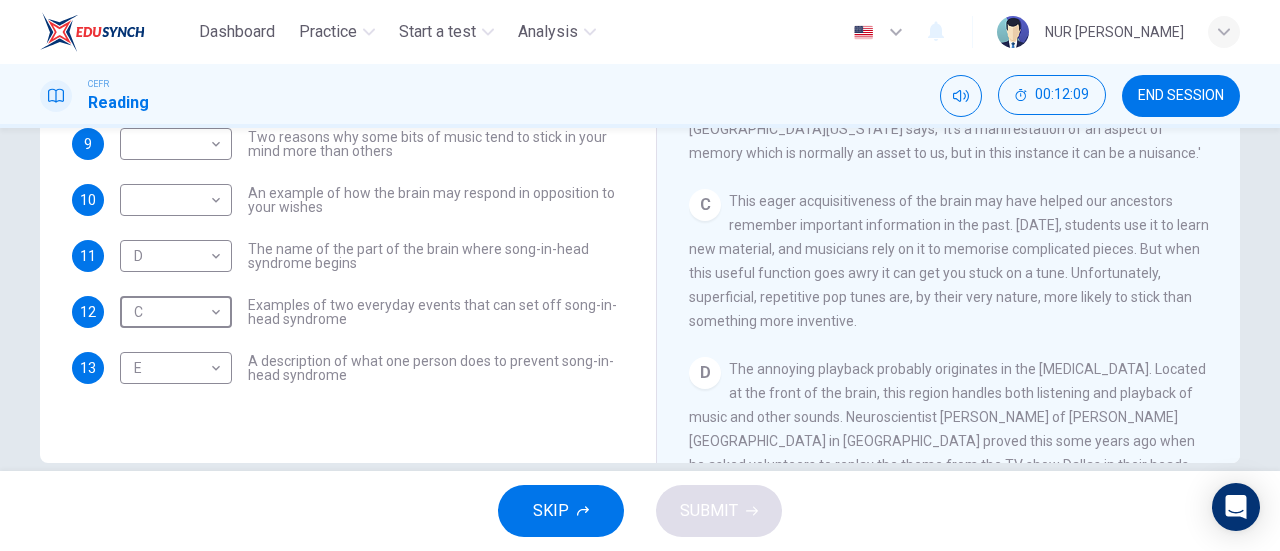 scroll, scrollTop: 300, scrollLeft: 0, axis: vertical 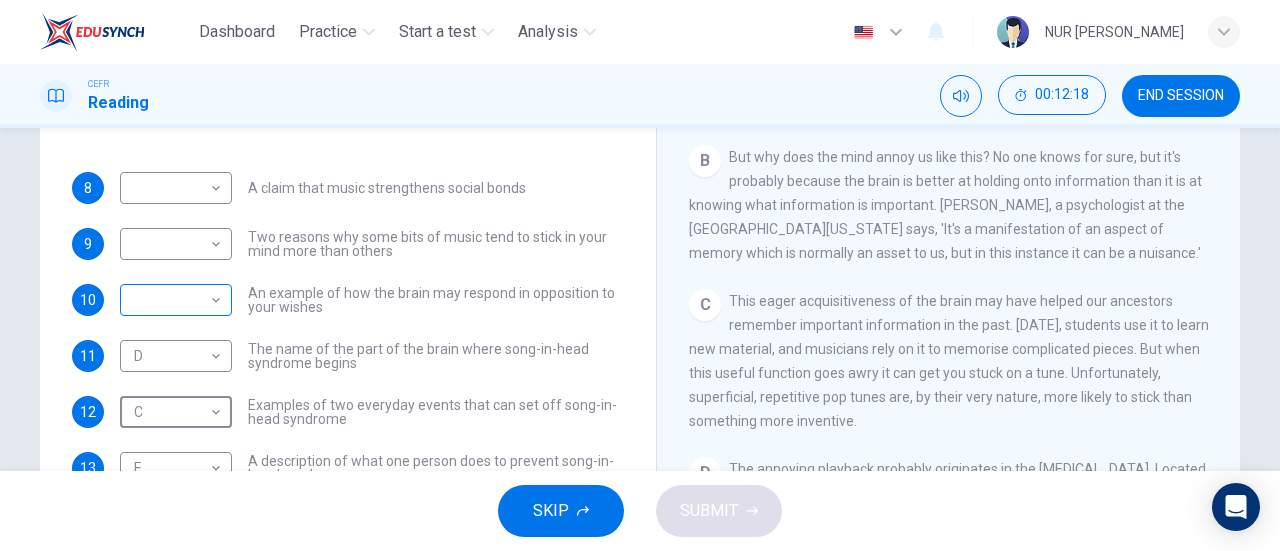 click on "Dashboard Practice Start a test Analysis English en ​ NUR AKMAL ALINA BINTI AZUHA CEFR Reading 00:12:18 END SESSION Questions 8 - 13 The Reading Passage has nine paragraphs labelled  A-l .
Which paragraph contains the following information?
Write the correct letter  A-l  in the boxes below.
NB  You may use any letter  more than once. 8 ​ ​ A claim that music strengthens social bonds 9 ​ ​ Two reasons why some bits of music tend to stick in your mind more than others 10 ​ ​ An example of how the brain may respond in opposition to your wishes 11 D D ​ The name of the part of the brain where song-in-head syndrome begins 12 C C ​ Examples of two everyday events that can set off song-in-head syndrome 13 E E ​ A description of what one person does to prevent song-in-head syndrome A Song on the Brain CLICK TO ZOOM Click to Zoom A B C D E F G H I SKIP SUBMIT Dashboard Practice Start a test Analysis Notifications © Copyright  2025" at bounding box center (640, 275) 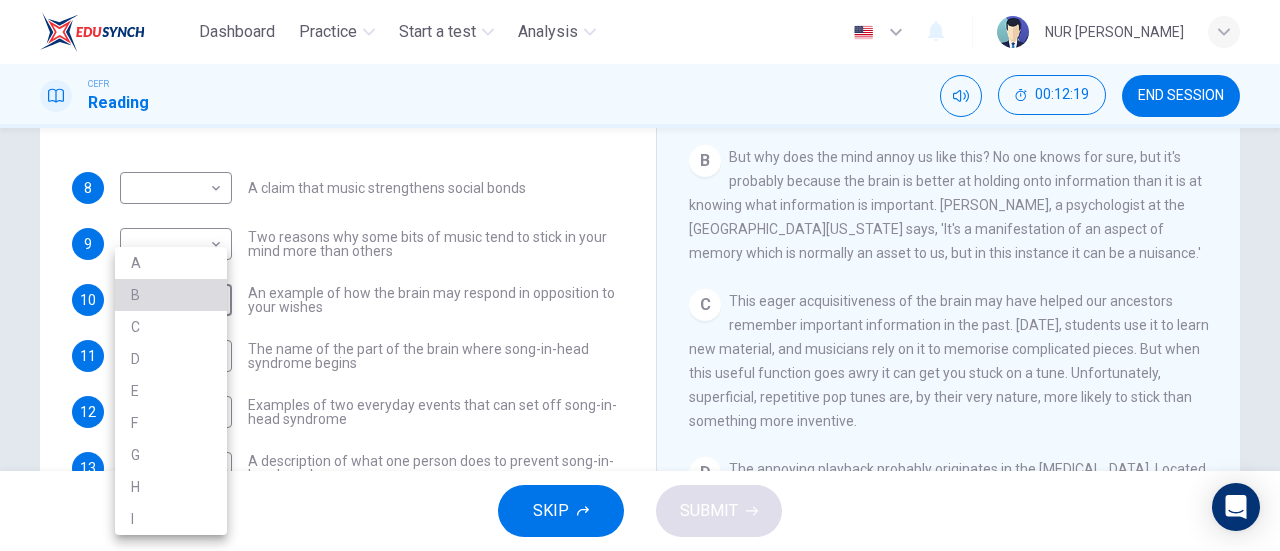 click on "B" at bounding box center (171, 295) 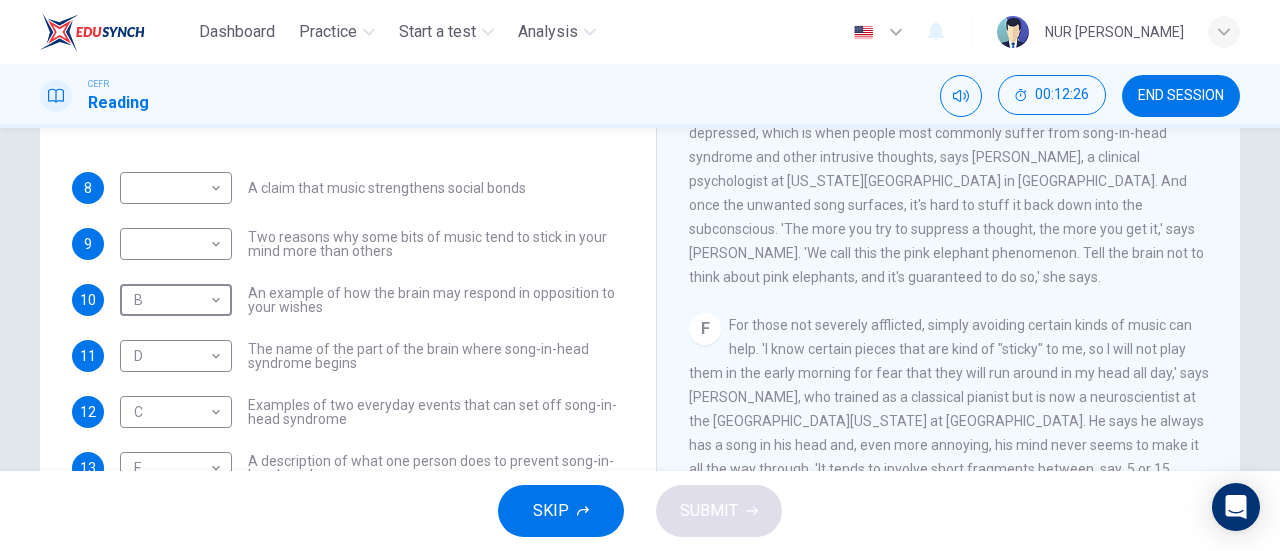 scroll, scrollTop: 1100, scrollLeft: 0, axis: vertical 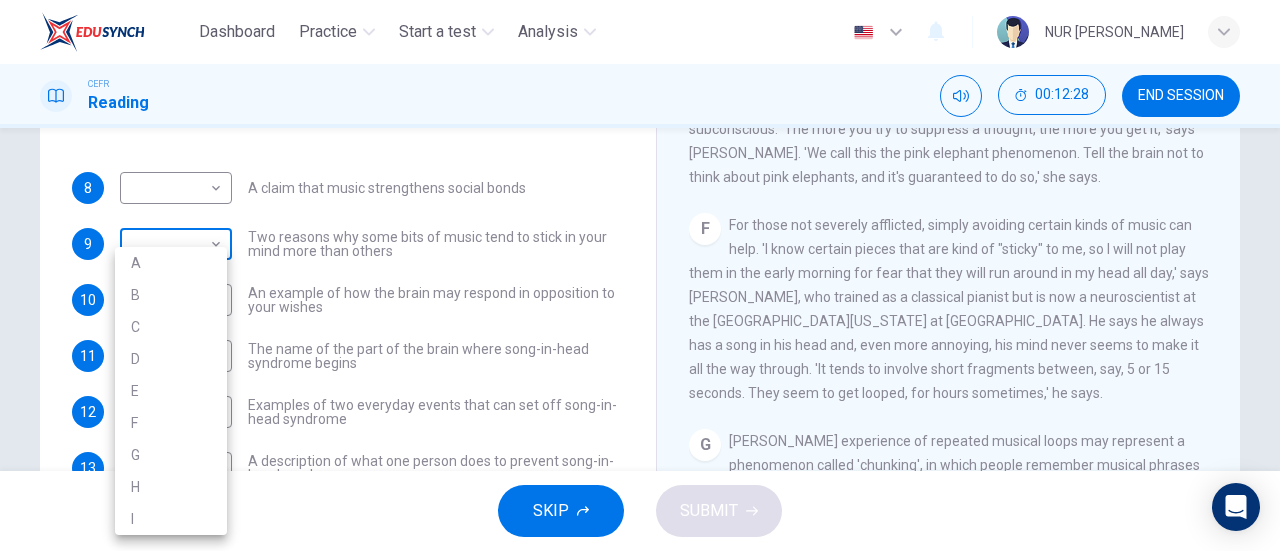 click on "Dashboard Practice Start a test Analysis English en ​ NUR AKMAL ALINA BINTI AZUHA CEFR Reading 00:12:28 END SESSION Questions 8 - 13 The Reading Passage has nine paragraphs labelled  A-l .
Which paragraph contains the following information?
Write the correct letter  A-l  in the boxes below.
NB  You may use any letter  more than once. 8 ​ ​ A claim that music strengthens social bonds 9 ​ ​ Two reasons why some bits of music tend to stick in your mind more than others 10 B B ​ An example of how the brain may respond in opposition to your wishes 11 D D ​ The name of the part of the brain where song-in-head syndrome begins 12 C C ​ Examples of two everyday events that can set off song-in-head syndrome 13 E E ​ A description of what one person does to prevent song-in-head syndrome A Song on the Brain CLICK TO ZOOM Click to Zoom A B C D E F G H I SKIP SUBMIT Dashboard Practice Start a test Analysis Notifications © Copyright  2025
A B C D E F G H I" at bounding box center [640, 275] 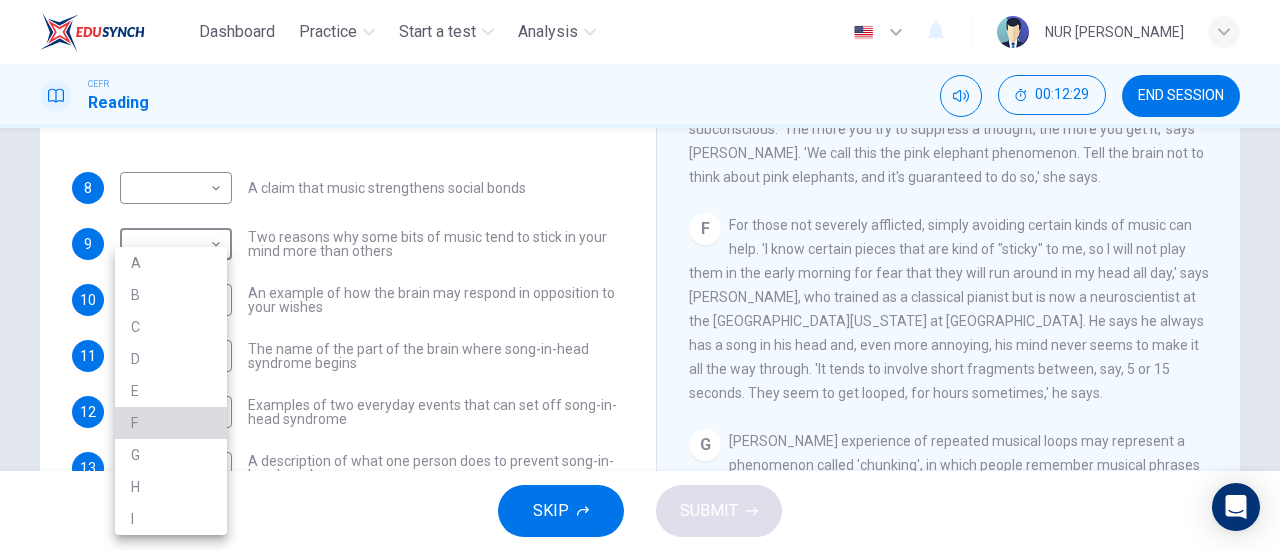click on "F" at bounding box center [171, 423] 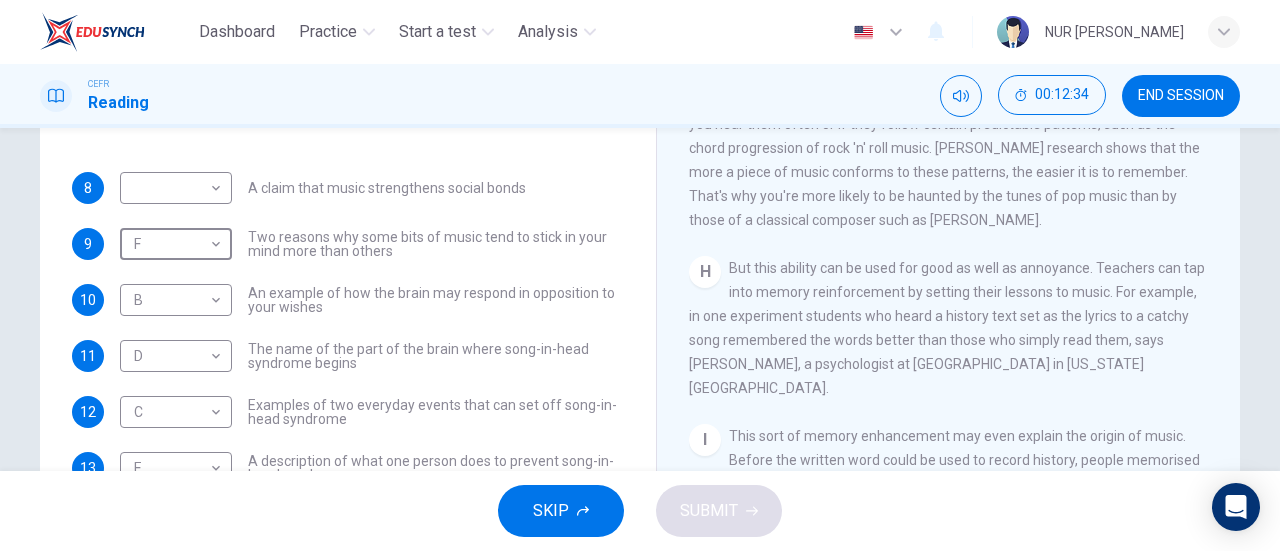 scroll, scrollTop: 1584, scrollLeft: 0, axis: vertical 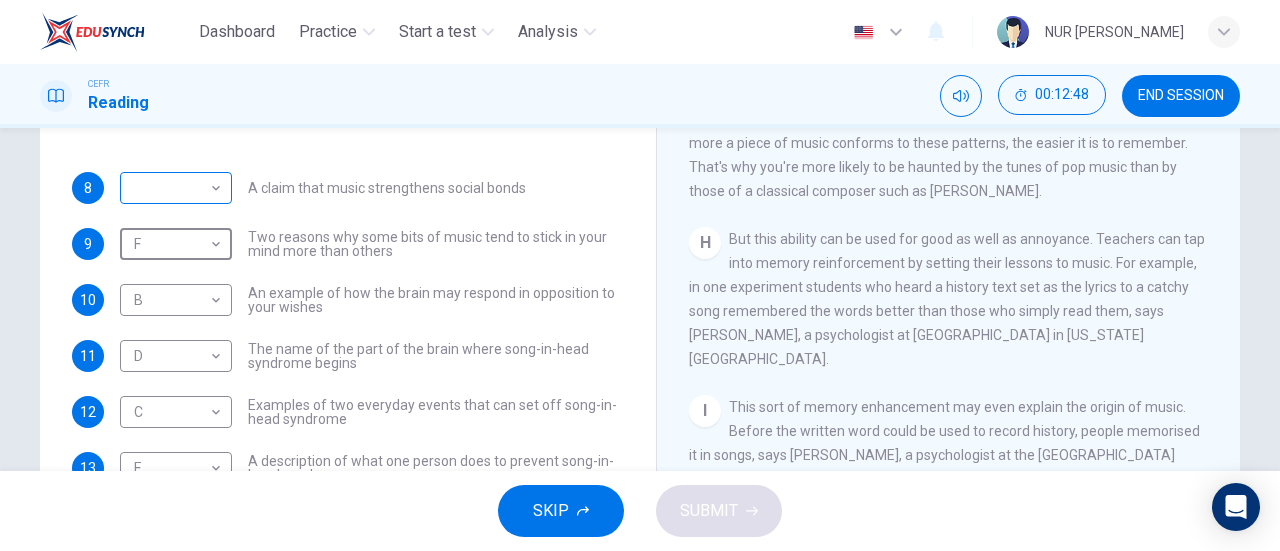click on "Dashboard Practice Start a test Analysis English en ​ NUR AKMAL ALINA BINTI AZUHA CEFR Reading 00:12:48 END SESSION Questions 8 - 13 The Reading Passage has nine paragraphs labelled  A-l .
Which paragraph contains the following information?
Write the correct letter  A-l  in the boxes below.
NB  You may use any letter  more than once. 8 ​ ​ A claim that music strengthens social bonds 9 F F ​ Two reasons why some bits of music tend to stick in your mind more than others 10 B B ​ An example of how the brain may respond in opposition to your wishes 11 D D ​ The name of the part of the brain where song-in-head syndrome begins 12 C C ​ Examples of two everyday events that can set off song-in-head syndrome 13 E E ​ A description of what one person does to prevent song-in-head syndrome A Song on the Brain CLICK TO ZOOM Click to Zoom A B C D E F G H I SKIP SUBMIT Dashboard Practice Start a test Analysis Notifications © Copyright  2025" at bounding box center (640, 275) 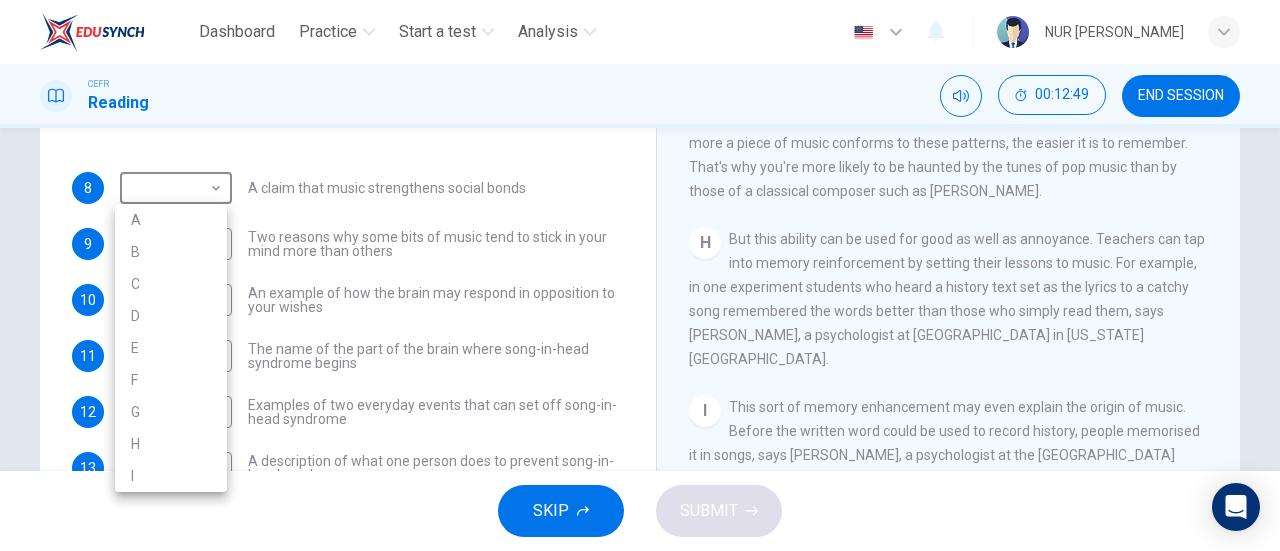 click on "I" at bounding box center [171, 476] 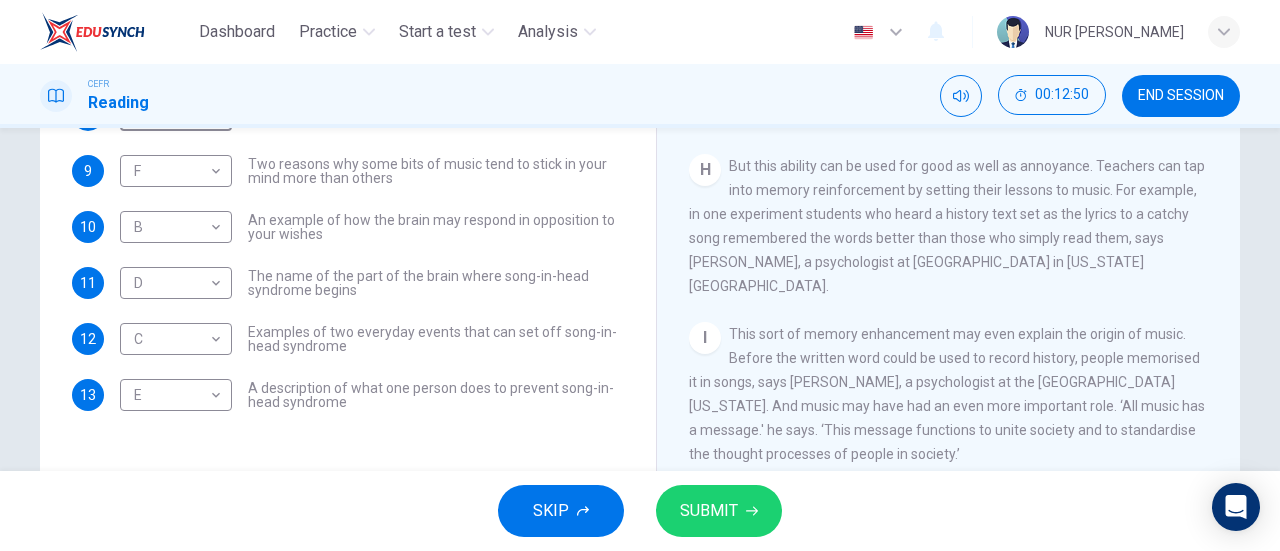 scroll, scrollTop: 400, scrollLeft: 0, axis: vertical 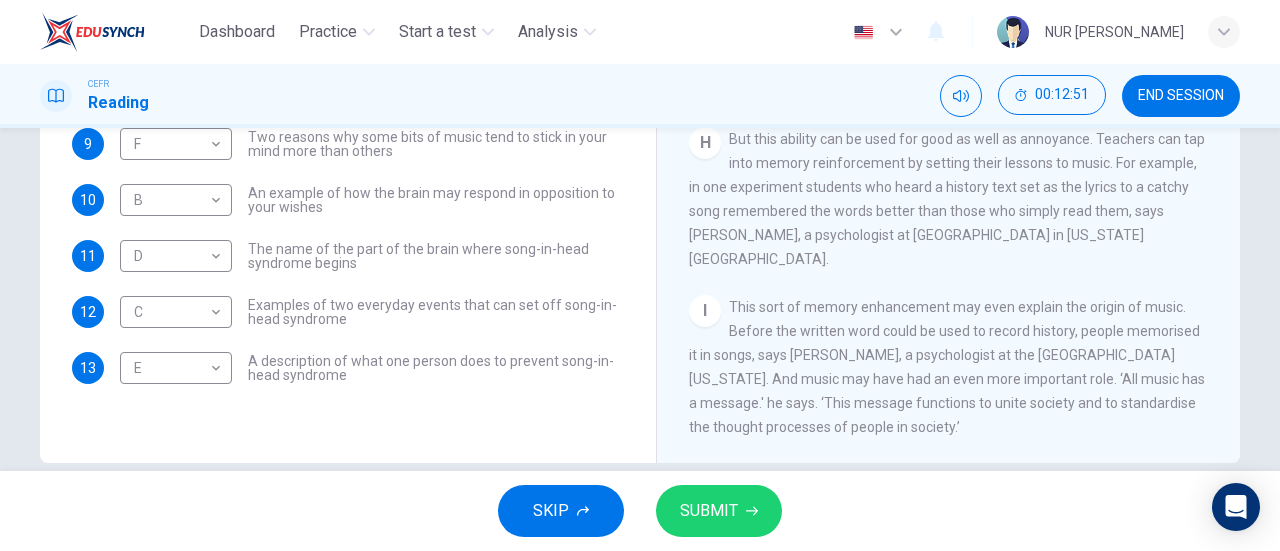 click on "SUBMIT" at bounding box center [719, 511] 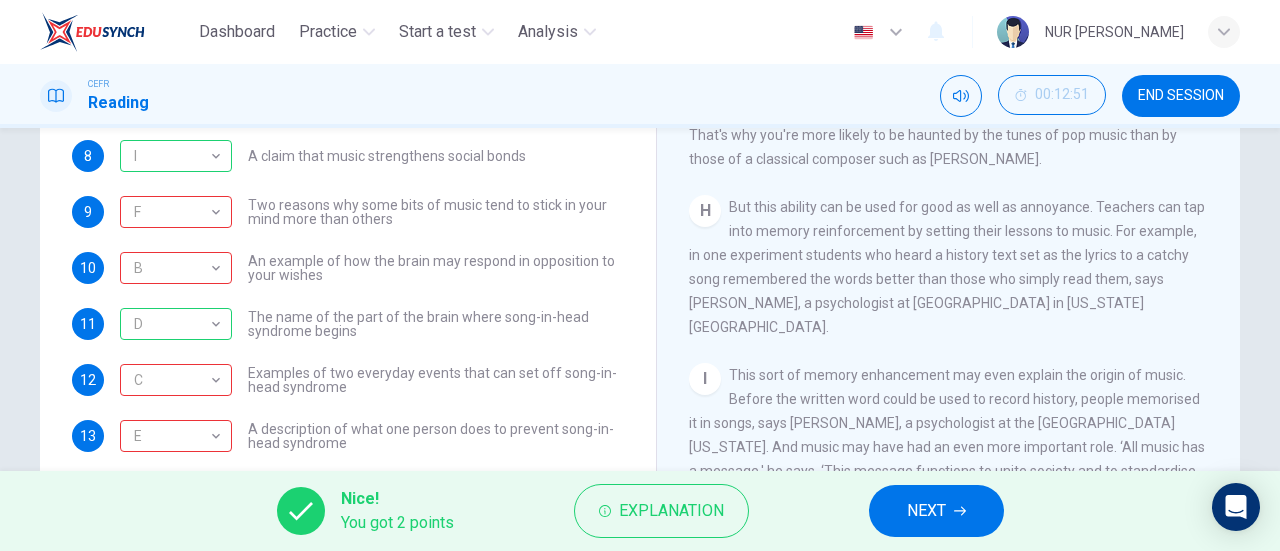 scroll, scrollTop: 232, scrollLeft: 0, axis: vertical 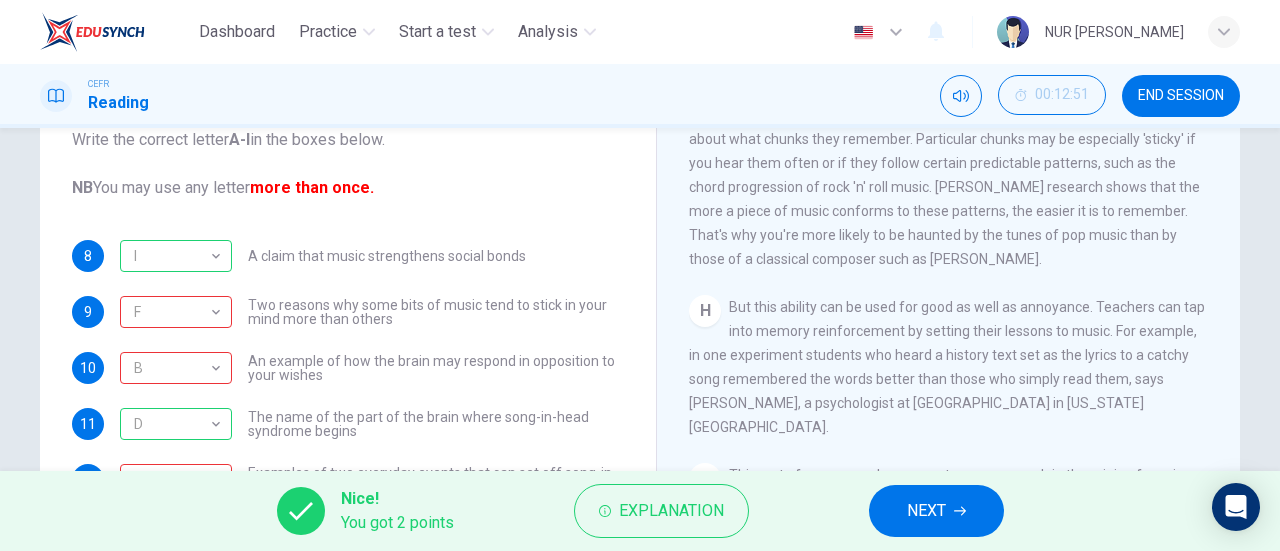 click on "NEXT" at bounding box center [936, 511] 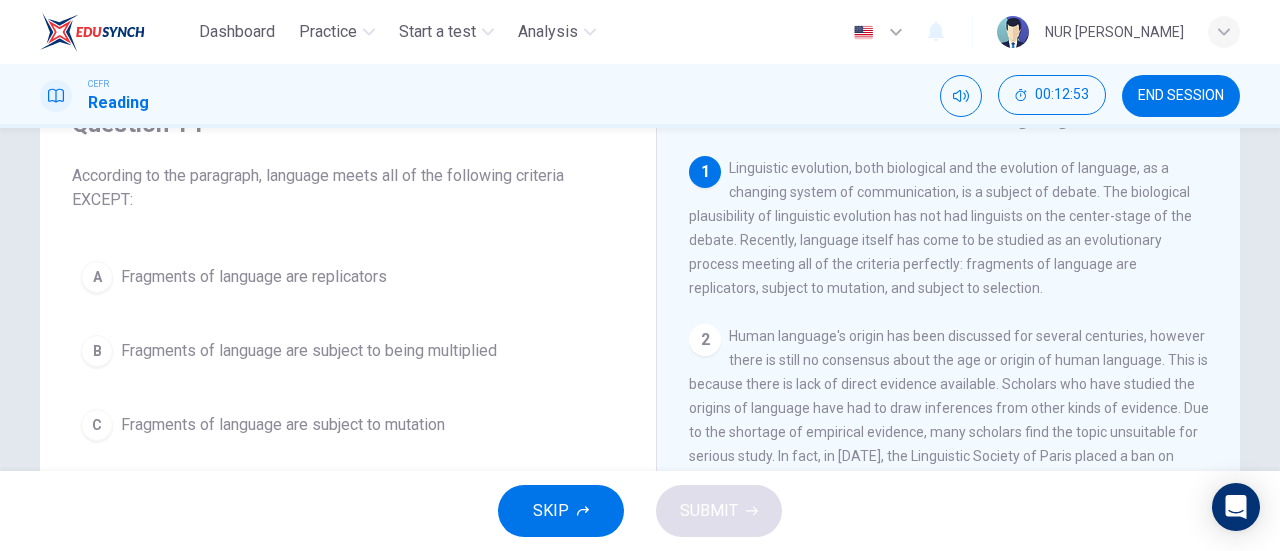 scroll, scrollTop: 0, scrollLeft: 0, axis: both 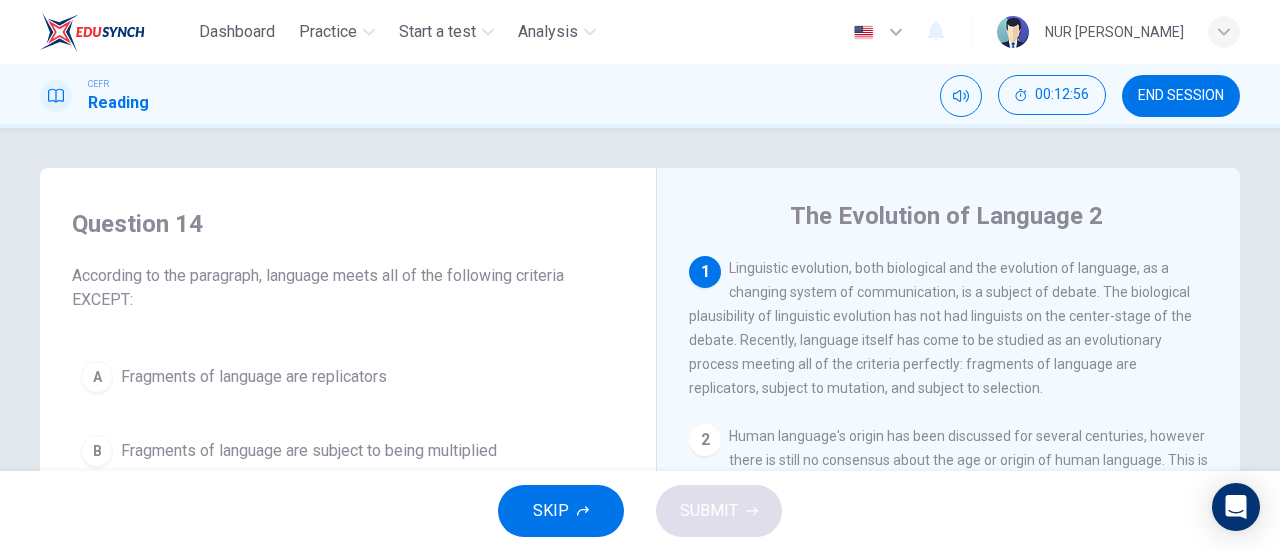 click on "CEFR Reading 00:12:56 END SESSION" at bounding box center [640, 96] 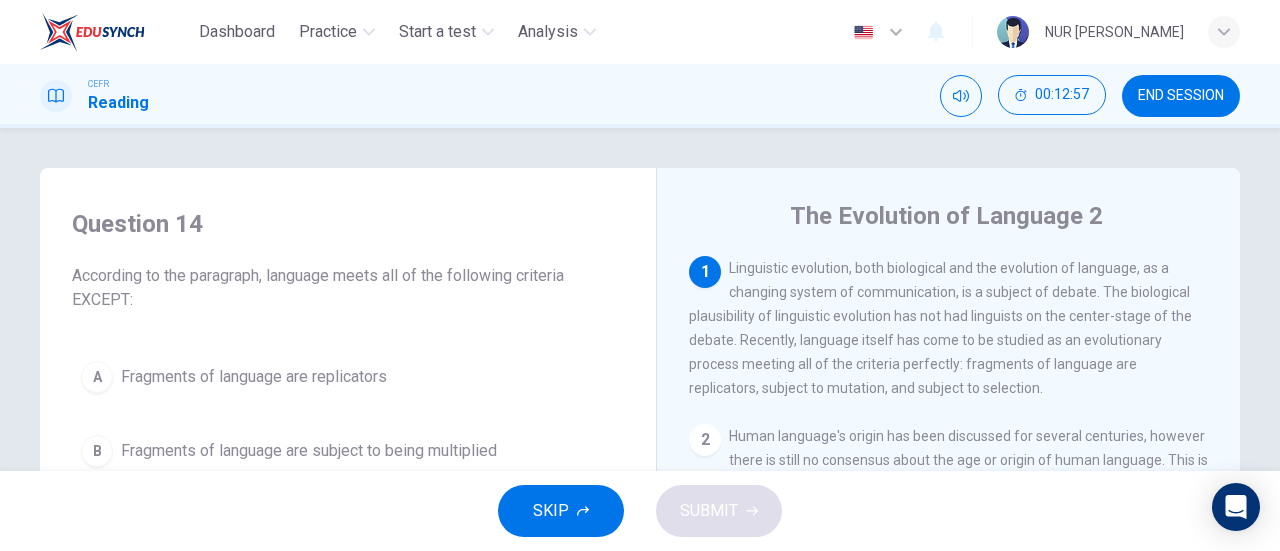 click on "END SESSION" at bounding box center (1181, 96) 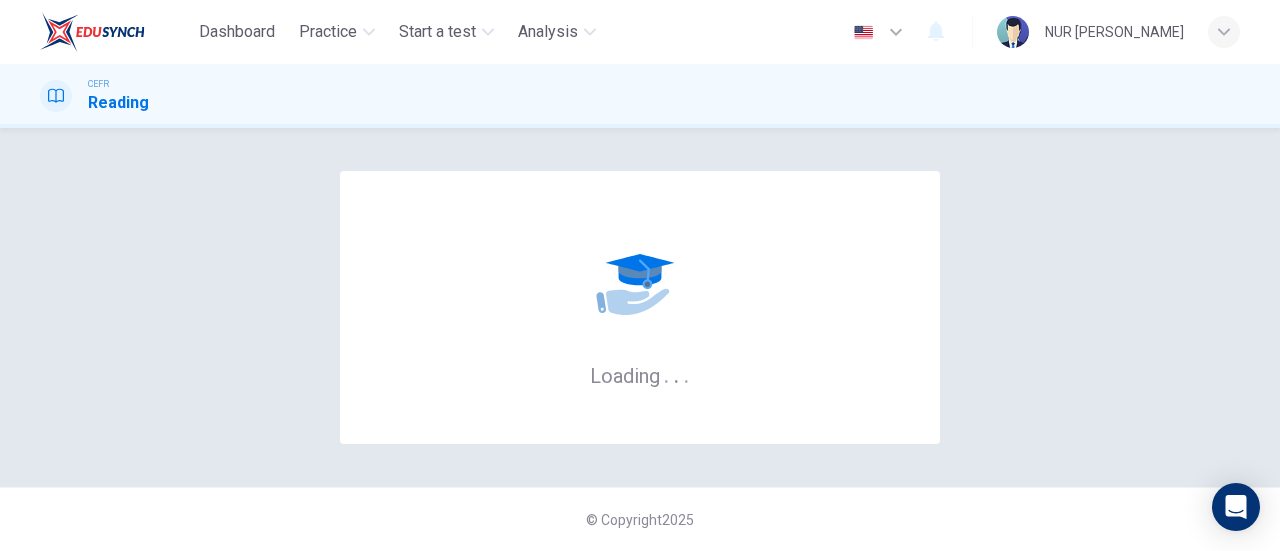 scroll, scrollTop: 0, scrollLeft: 0, axis: both 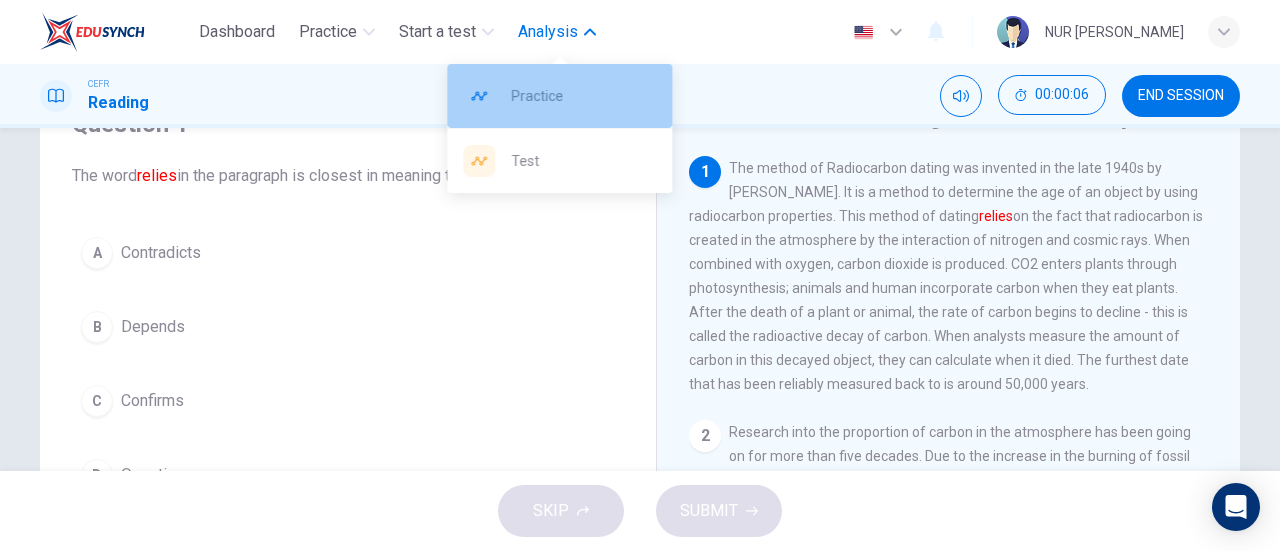 click on "Practice" at bounding box center [583, 96] 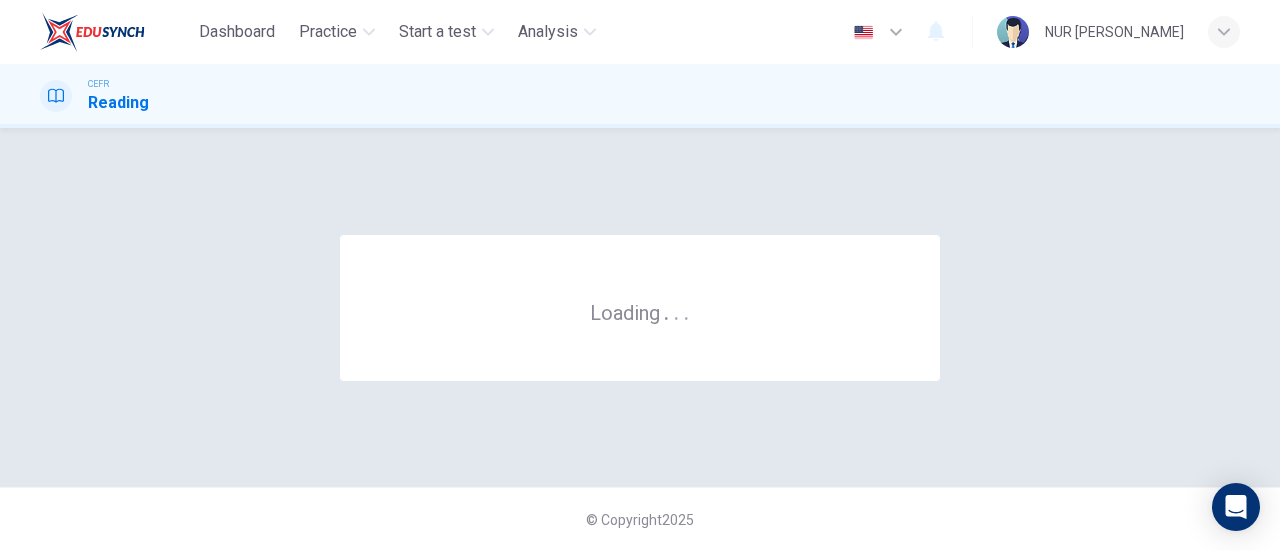 scroll, scrollTop: 0, scrollLeft: 0, axis: both 